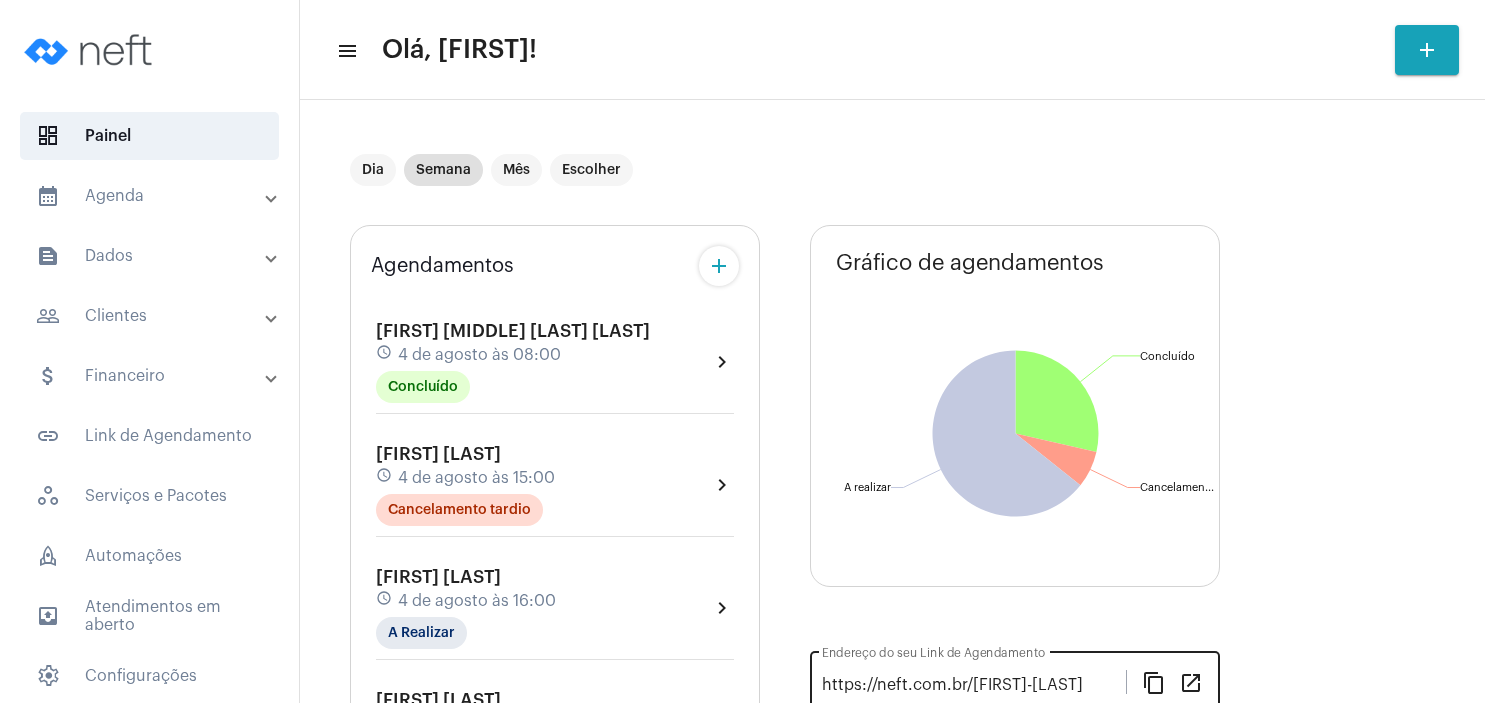 scroll, scrollTop: 0, scrollLeft: 0, axis: both 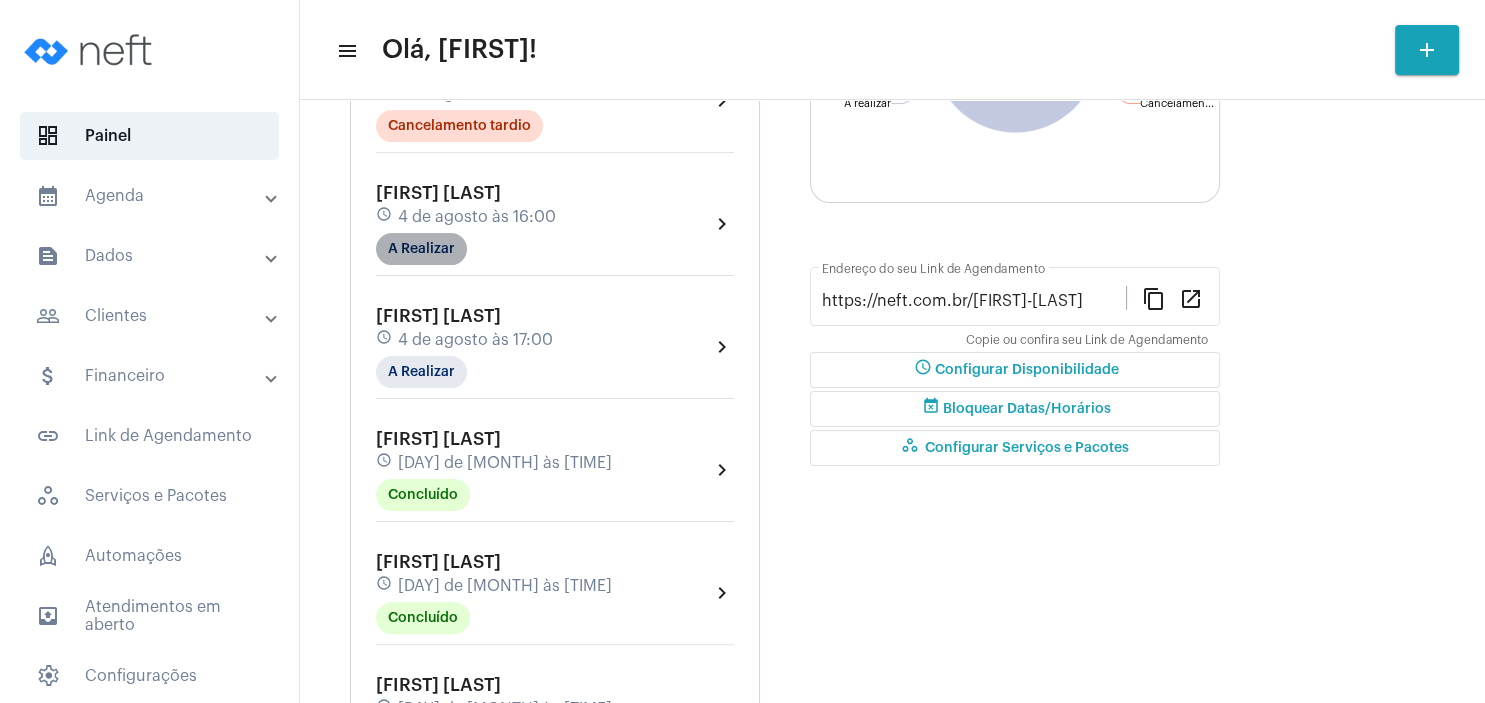 click on "A Realizar" 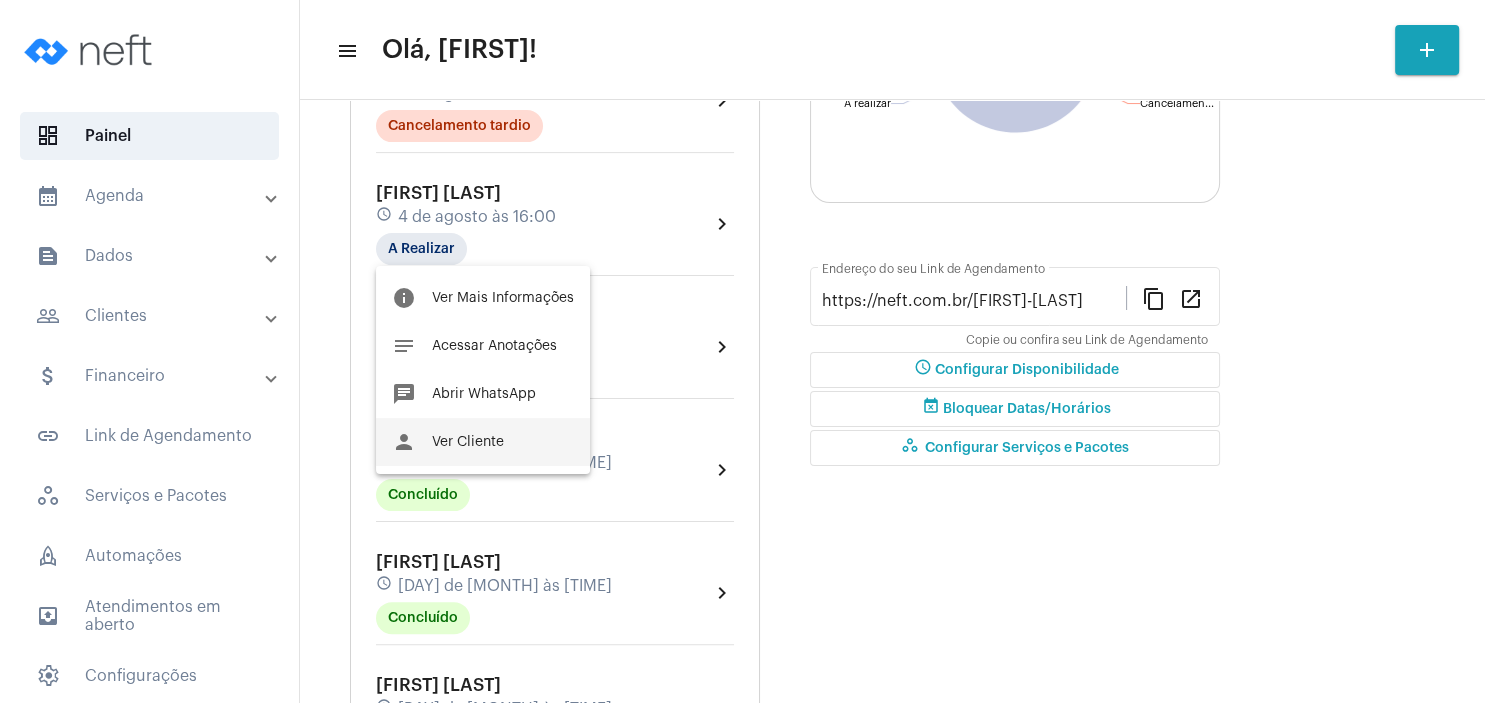 click on "person Ver Cliente" at bounding box center (483, 442) 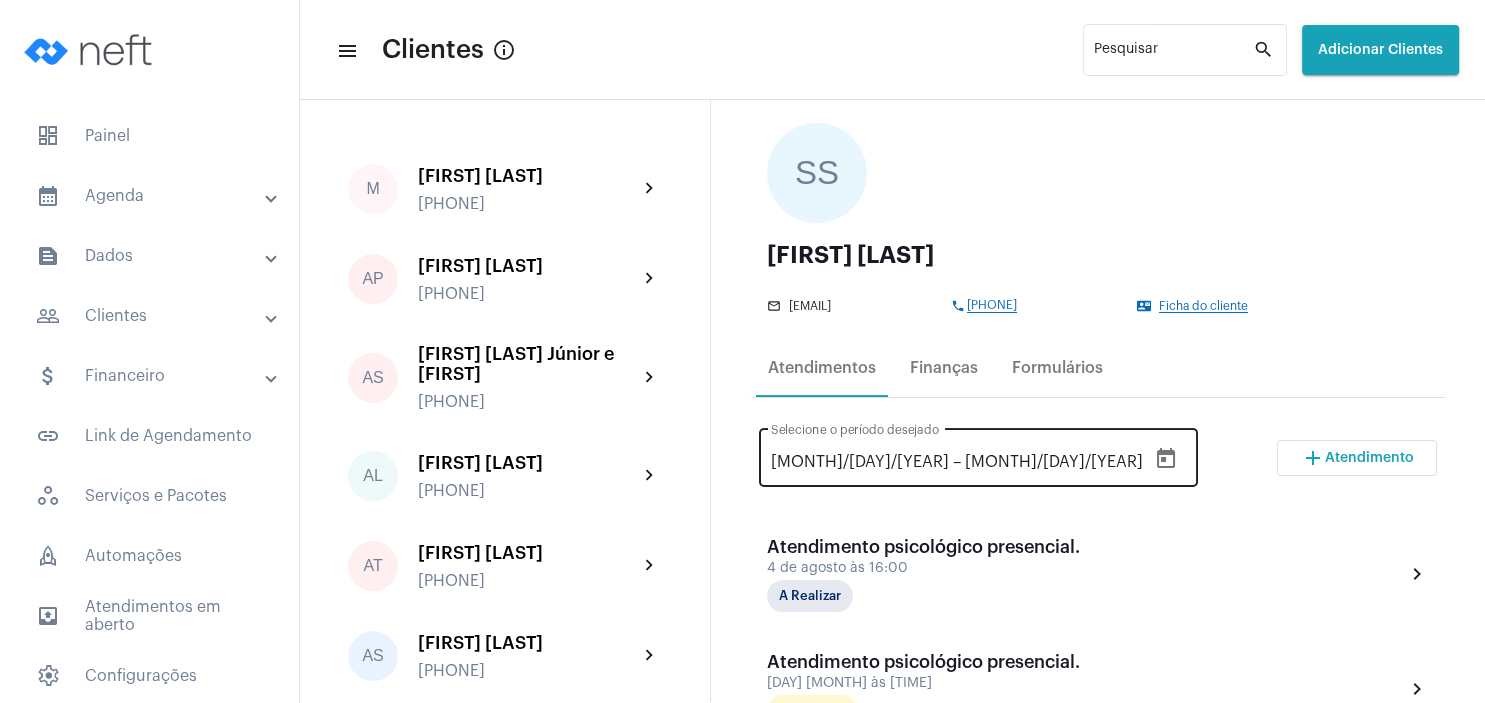 scroll, scrollTop: 192, scrollLeft: 0, axis: vertical 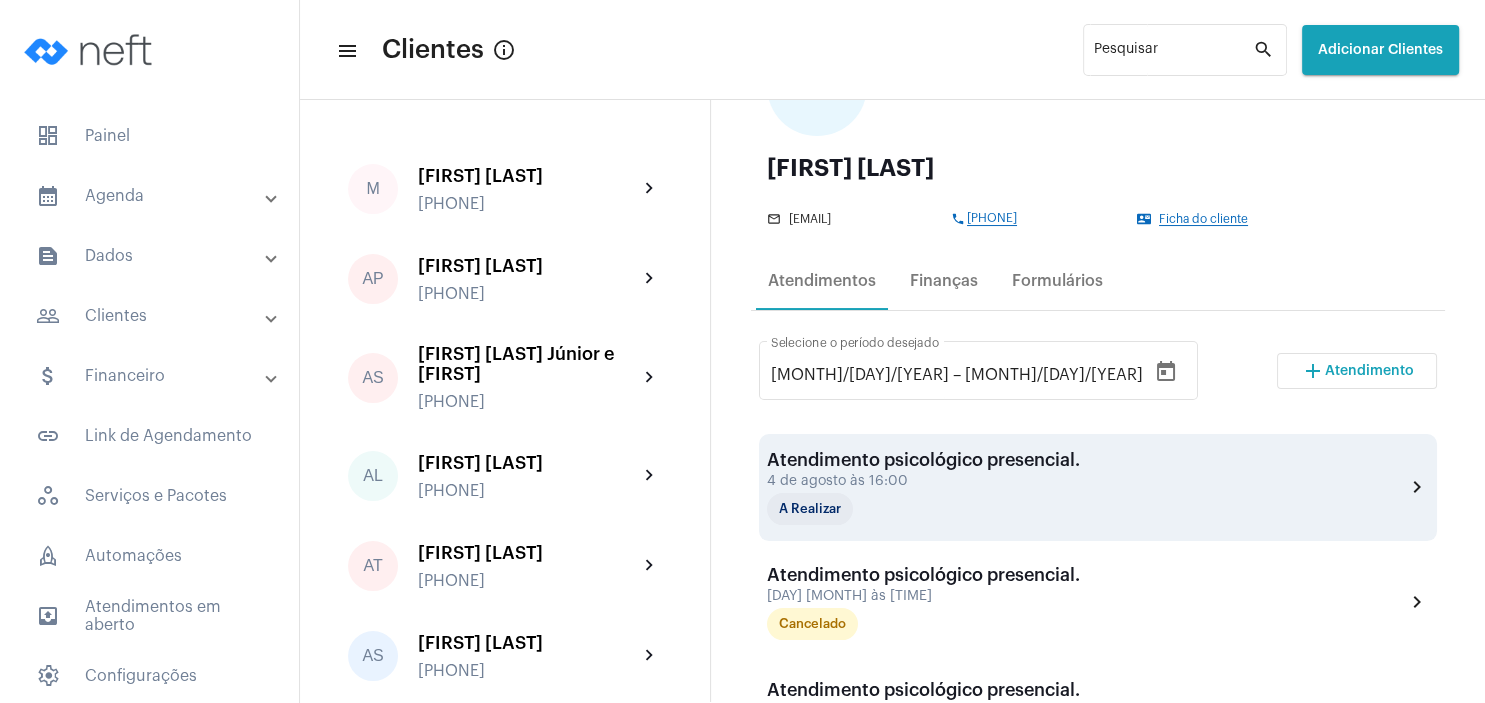 click on "A Realizar" at bounding box center [810, 509] 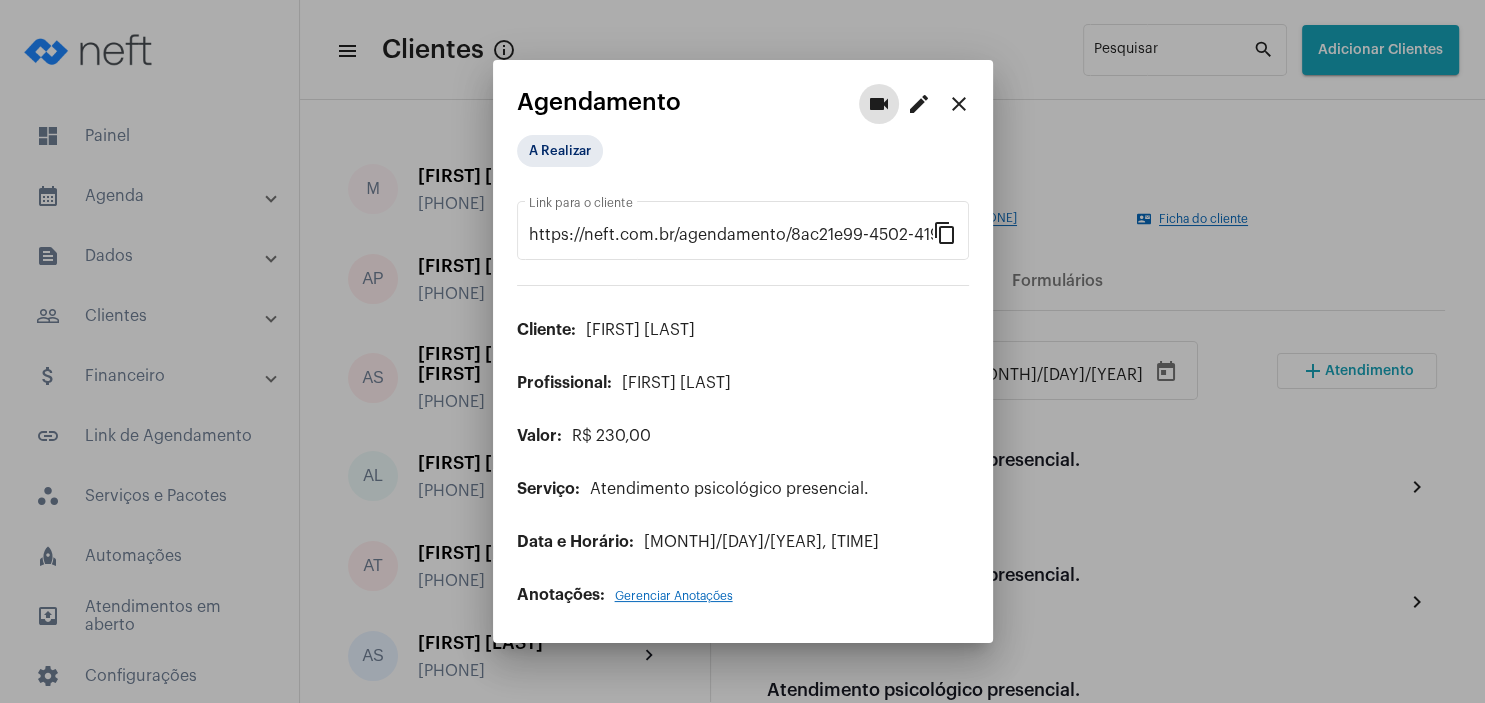 click on "close" at bounding box center [959, 104] 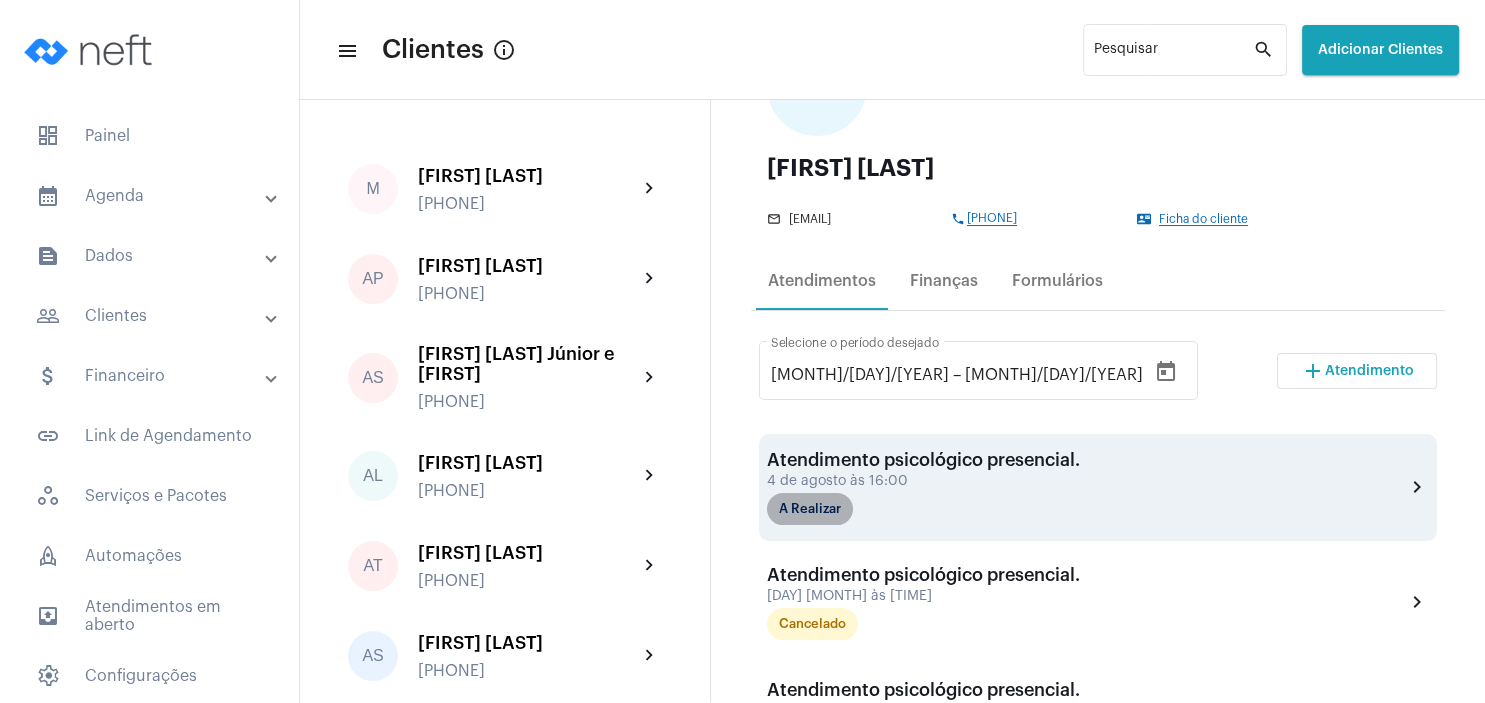 click on "A Realizar" at bounding box center [810, 509] 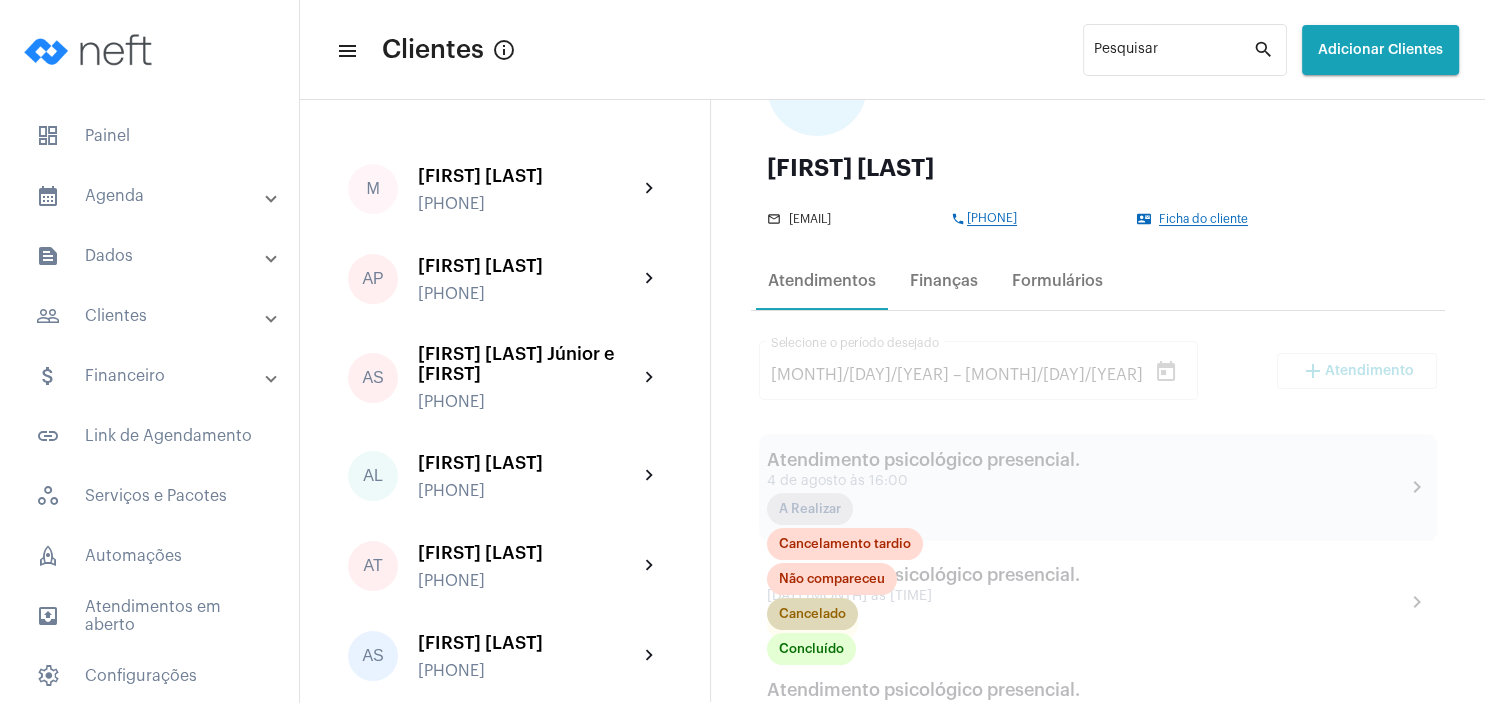 scroll, scrollTop: 288, scrollLeft: 0, axis: vertical 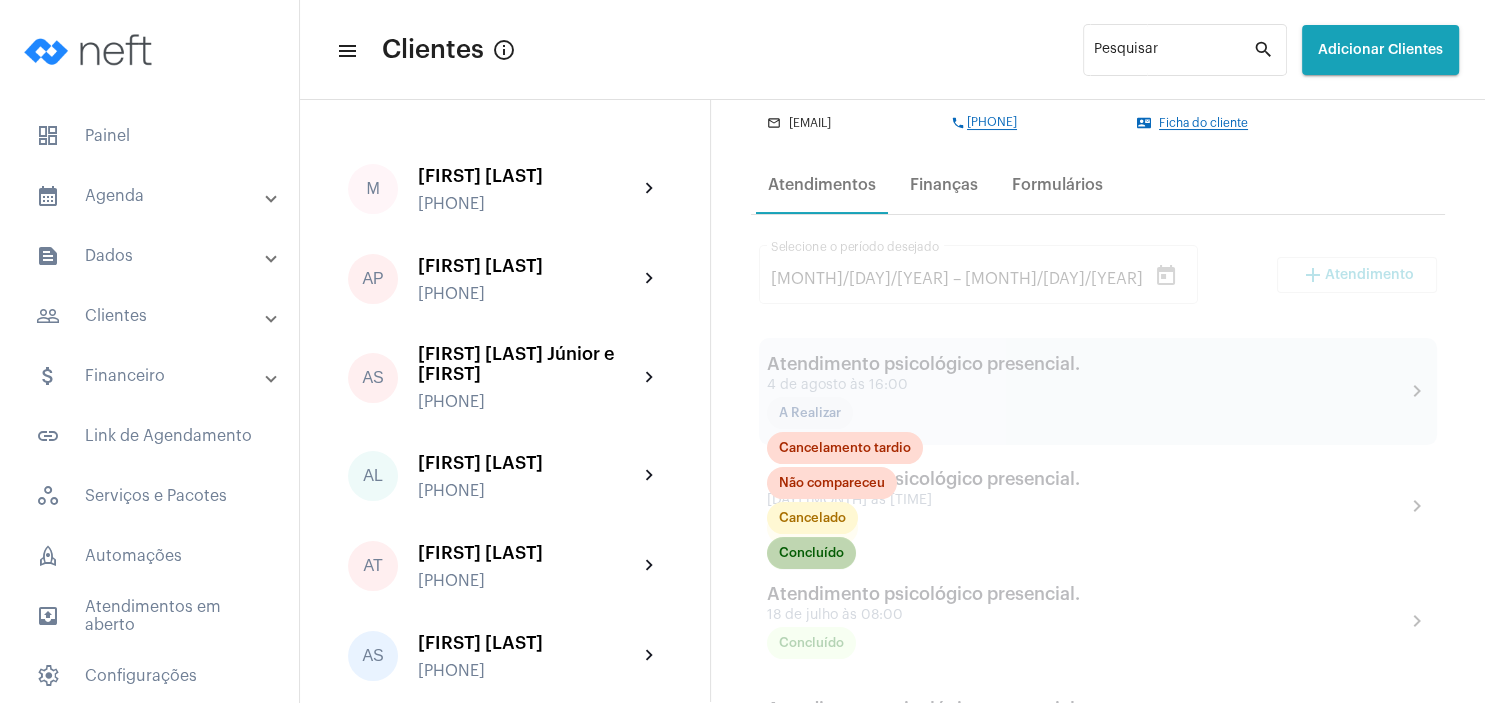 click on "Concluído" 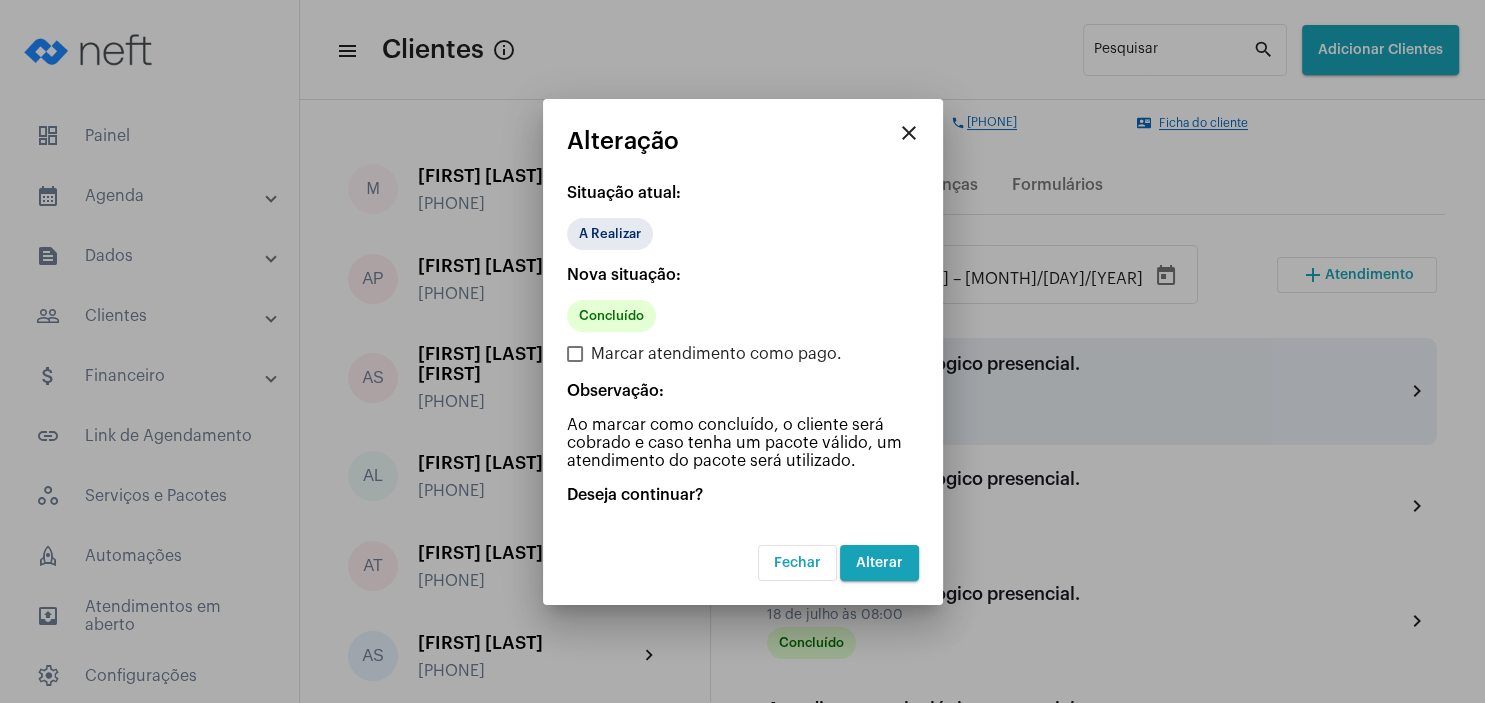 click on "Alterar" at bounding box center [879, 563] 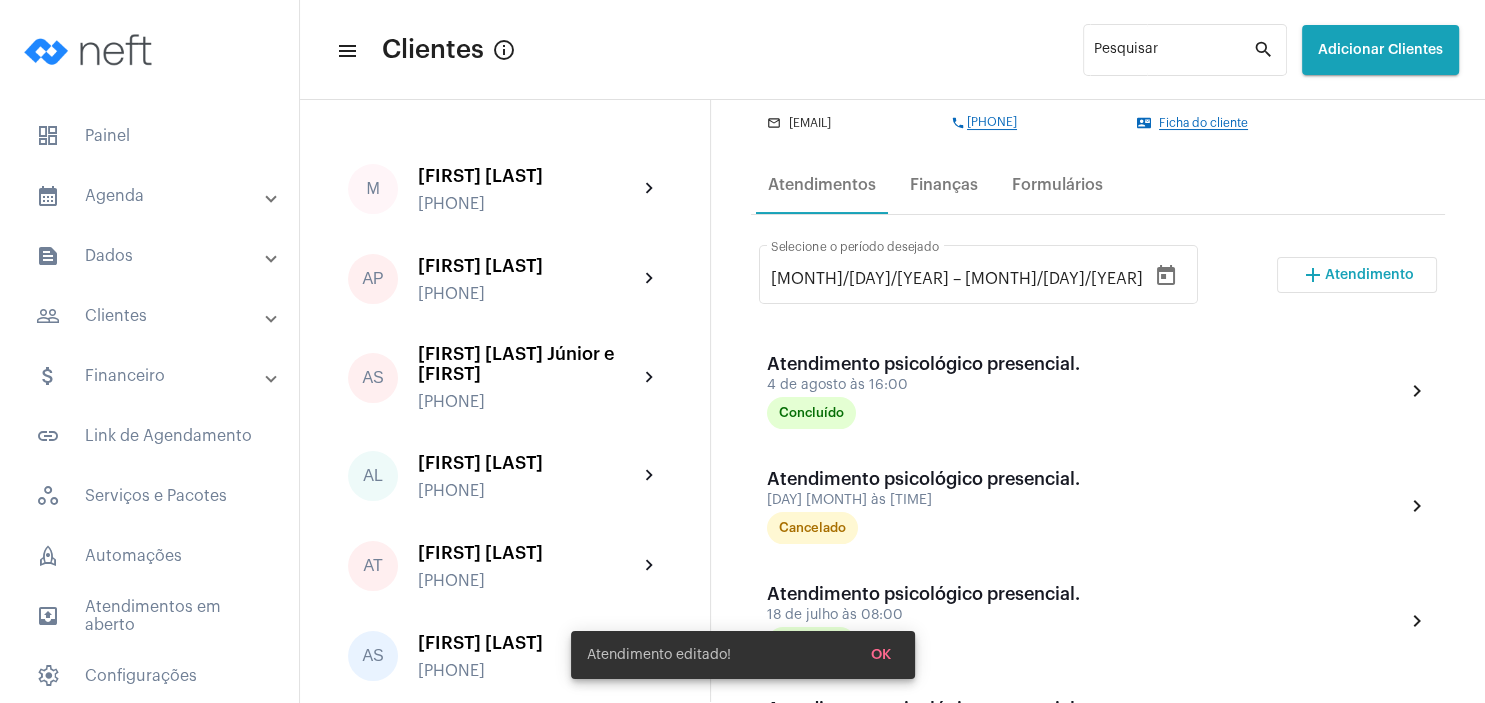 click on "Atendimento" at bounding box center [1369, 275] 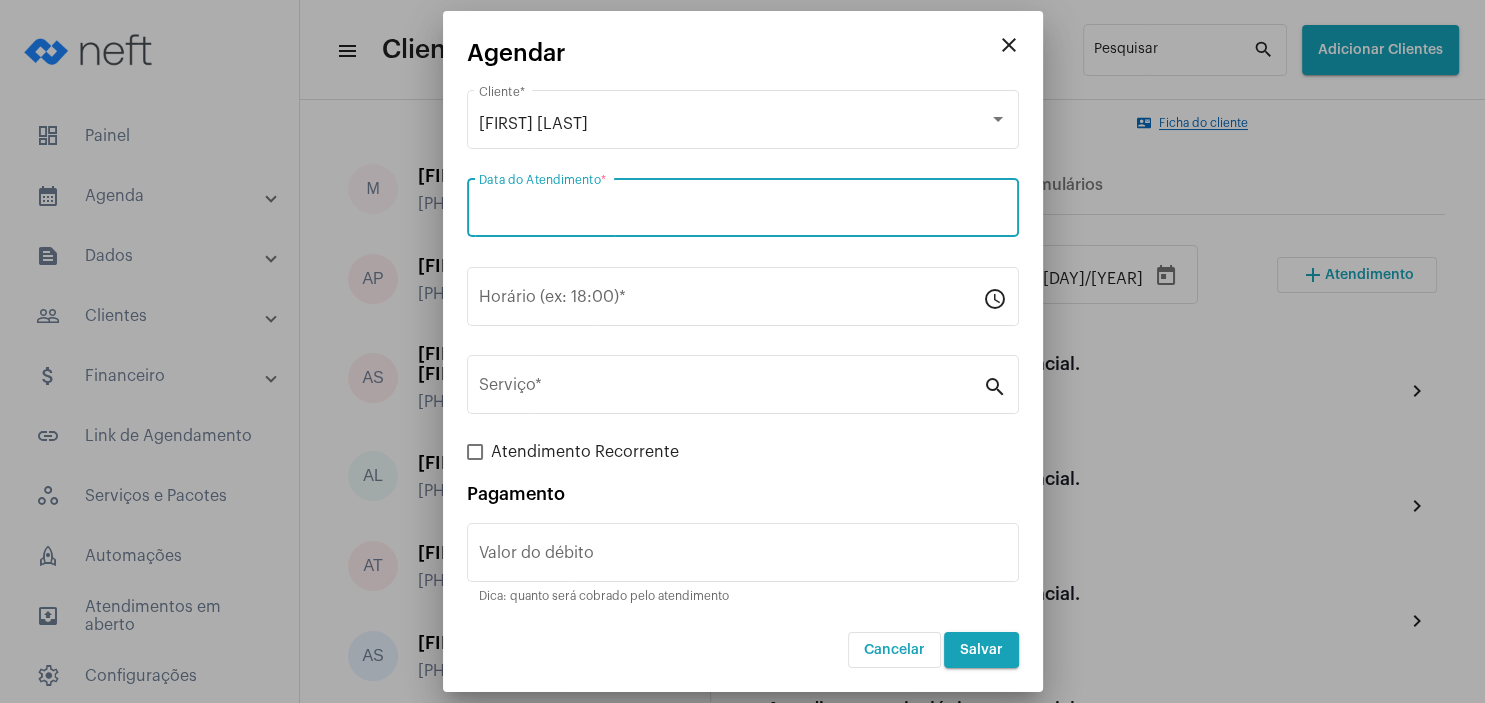 click on "Data do Atendimento  *" at bounding box center [743, 212] 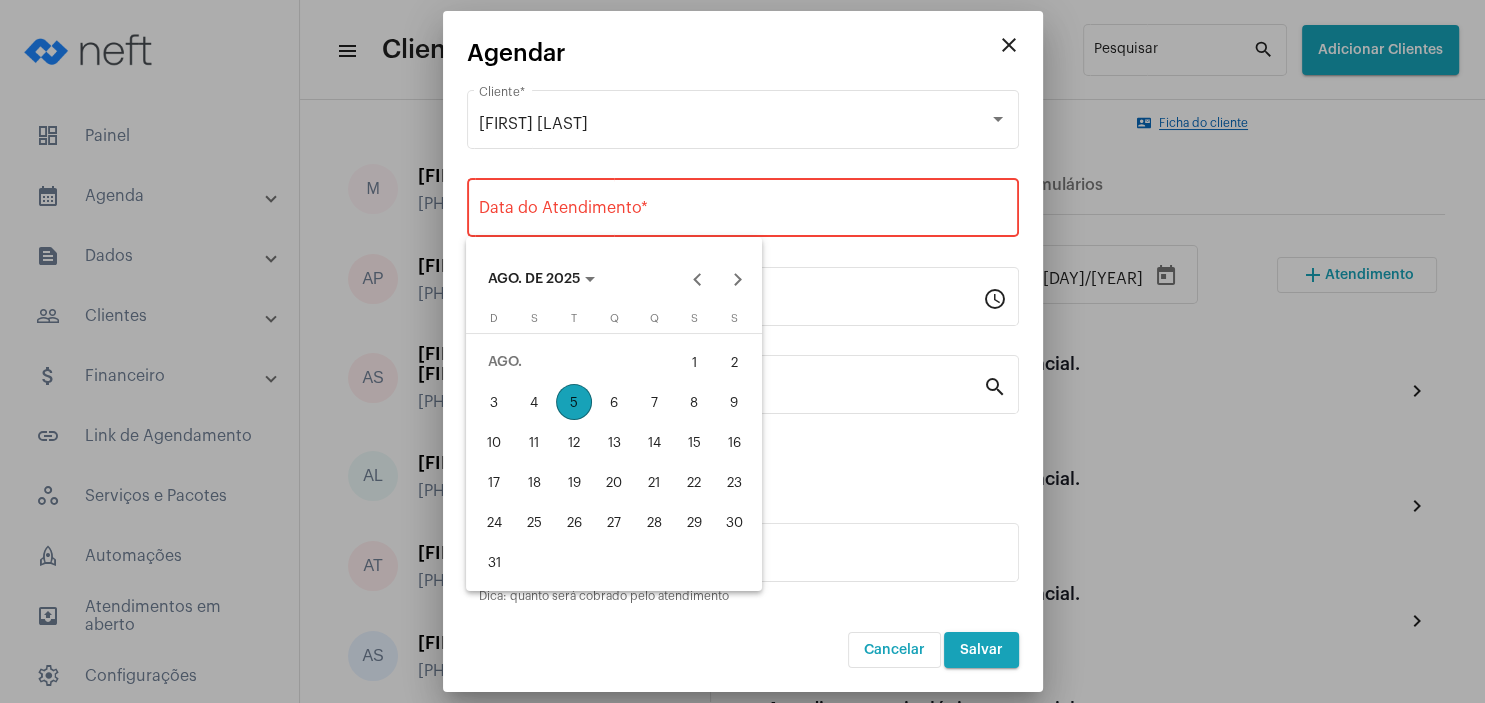 click on "18" at bounding box center (534, 482) 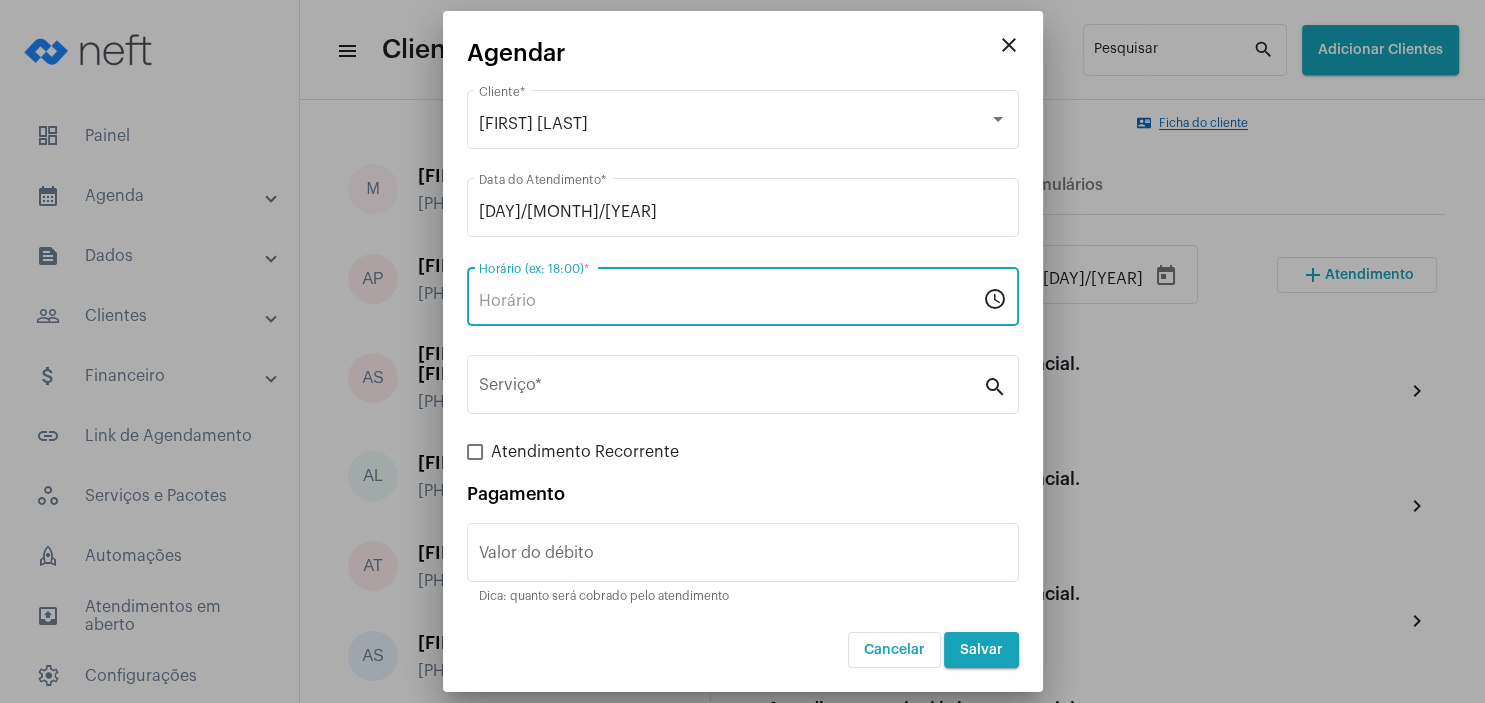 click on "Horário (ex: 18:00)  *" at bounding box center [731, 301] 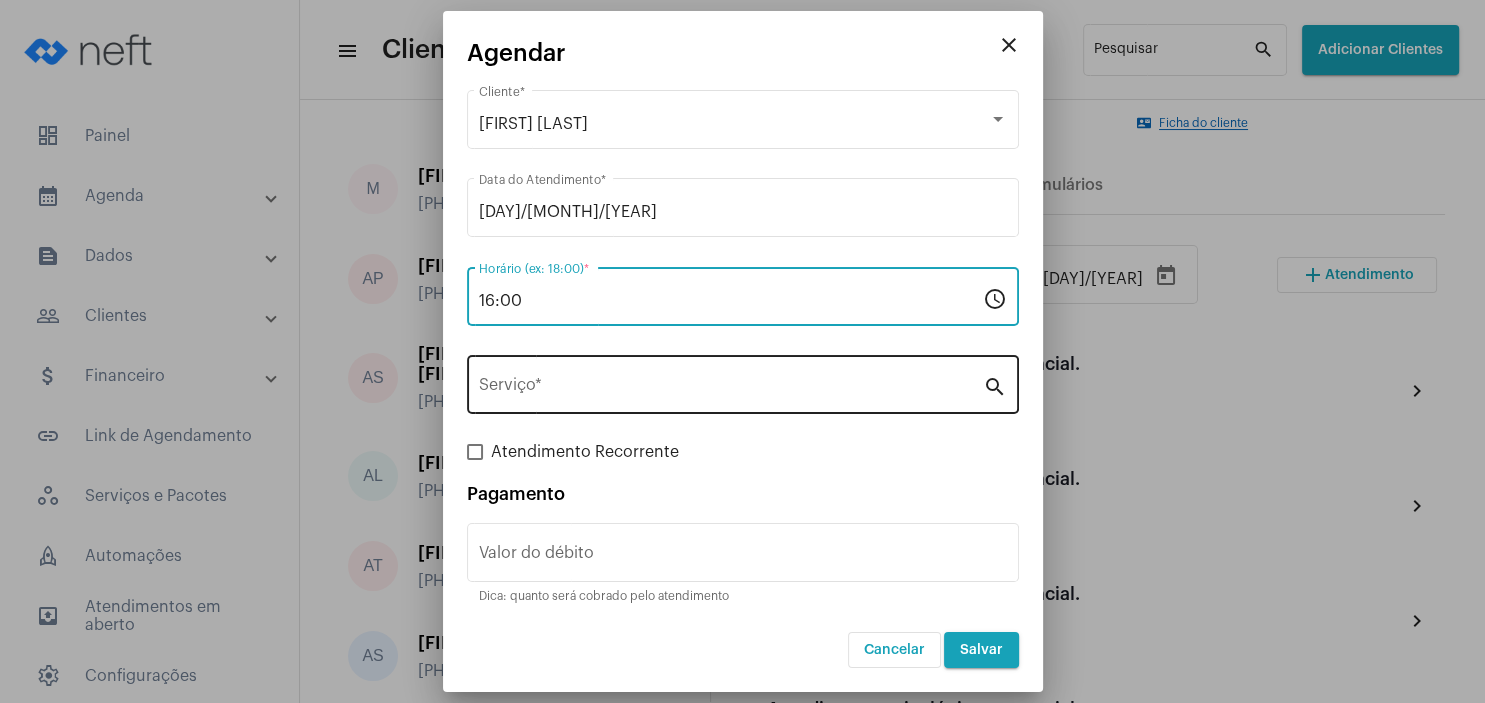 type on "16:00" 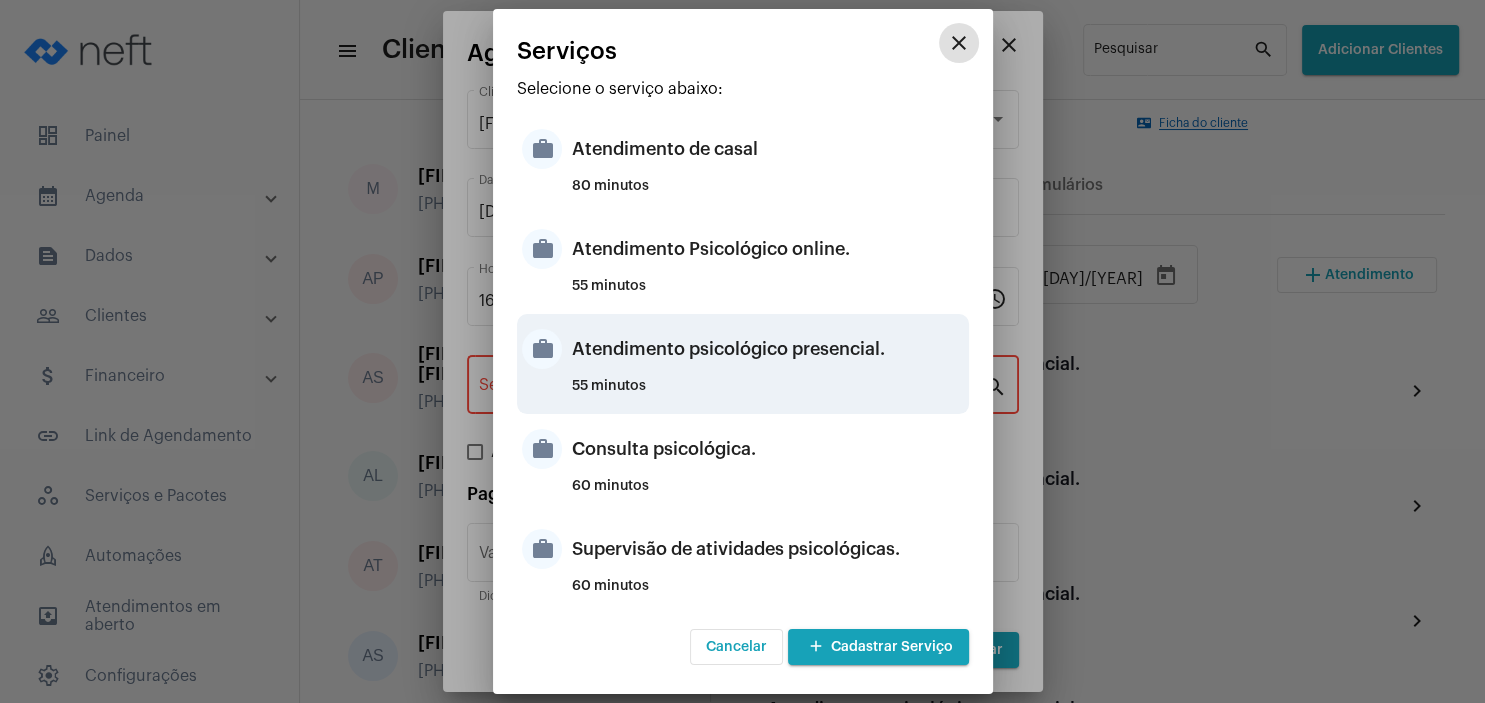 click on "Atendimento psicológico presencial." at bounding box center [768, 349] 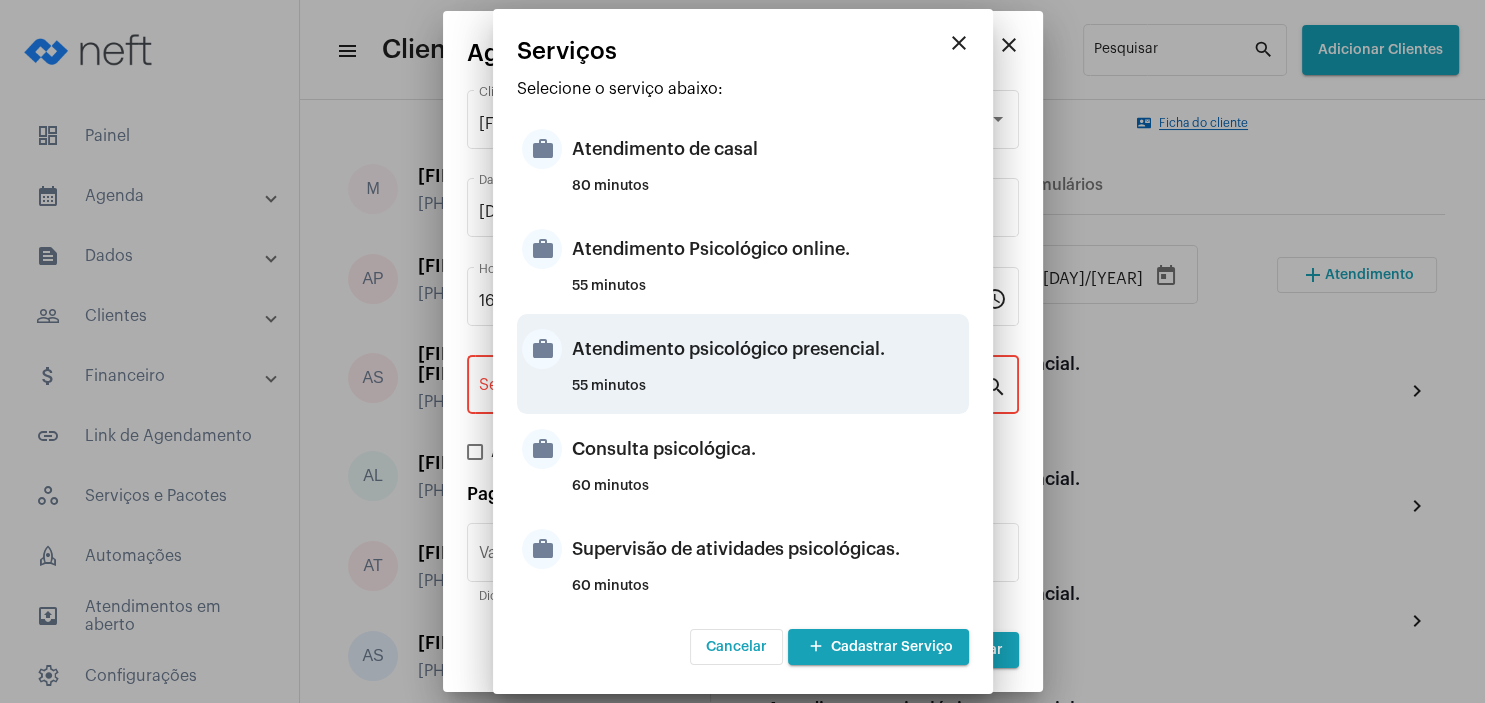 type on "Atendimento psicológico presencial." 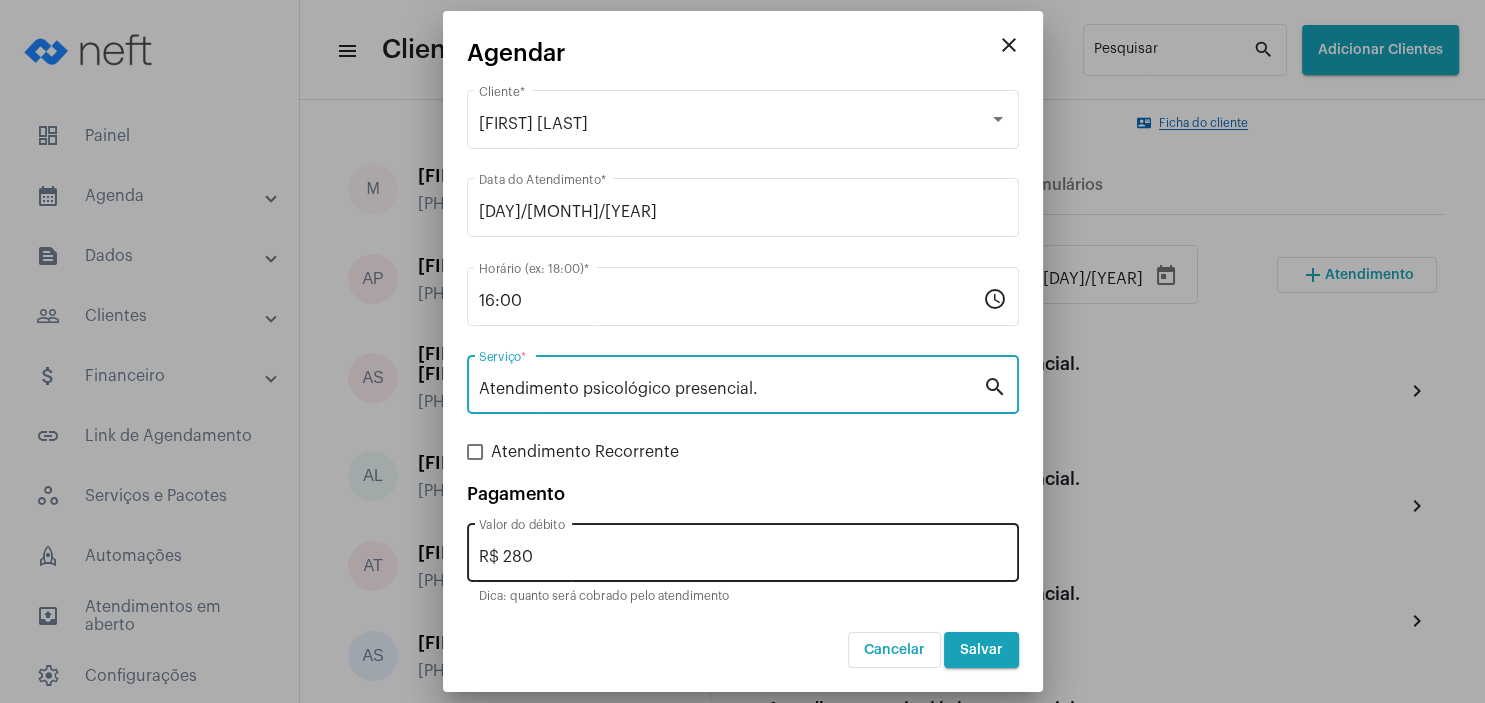 click on "R$ 280" at bounding box center [743, 557] 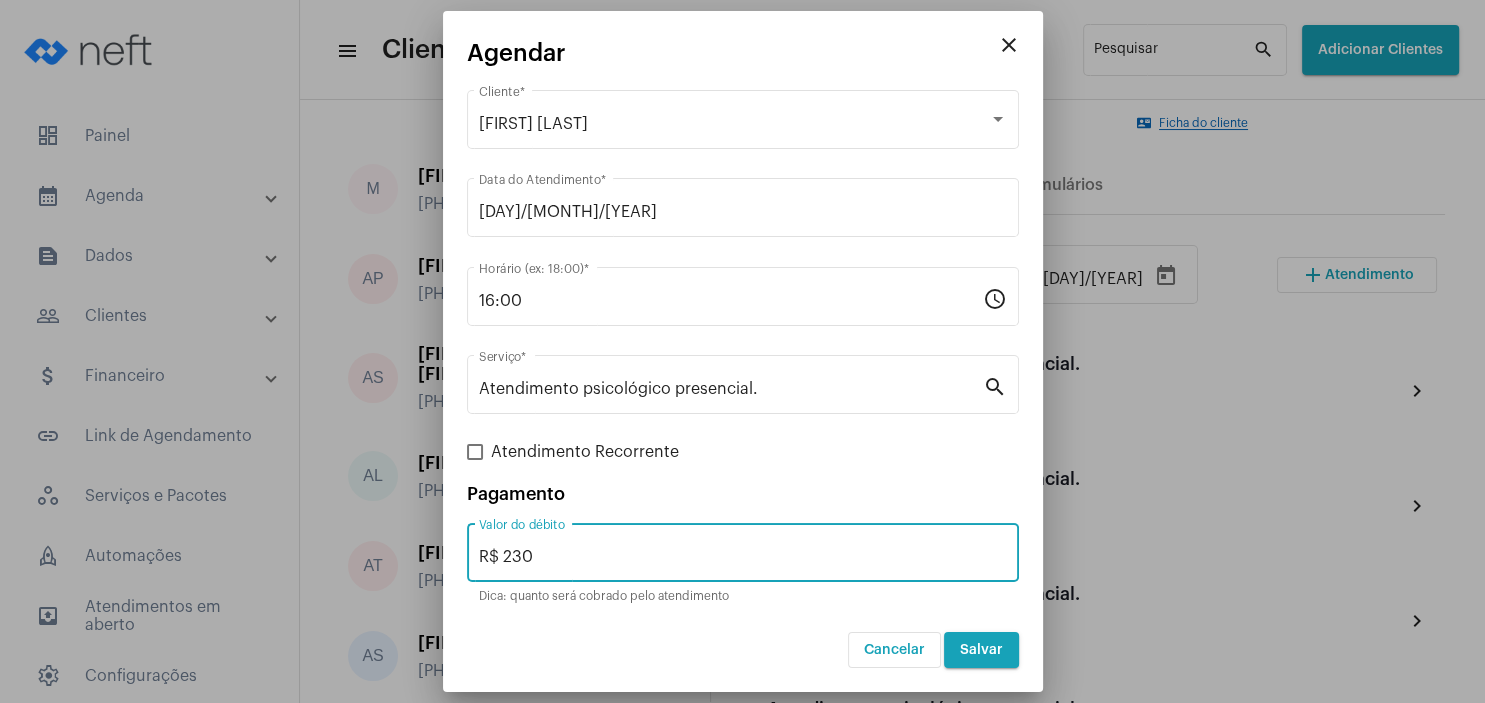 type on "R$ 230" 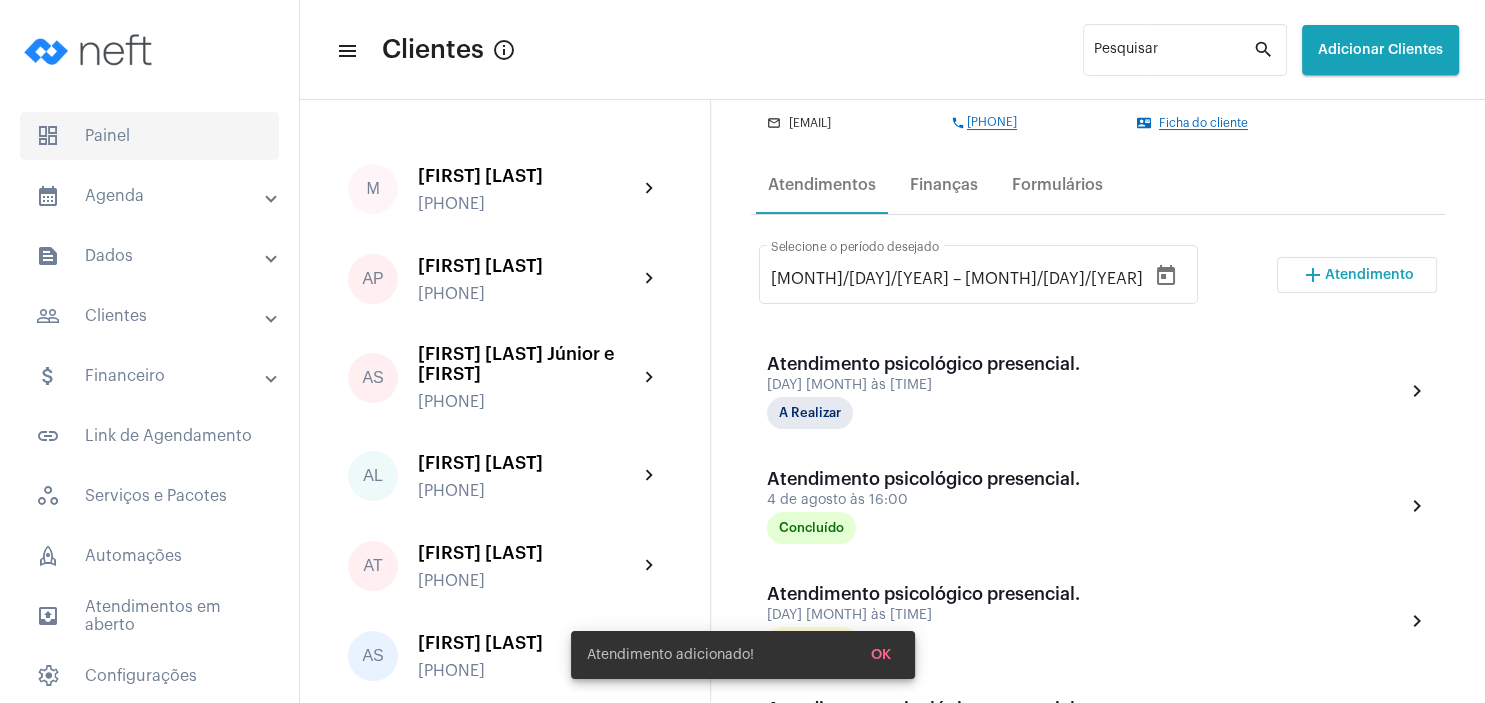 click on "dashboard   Painel" 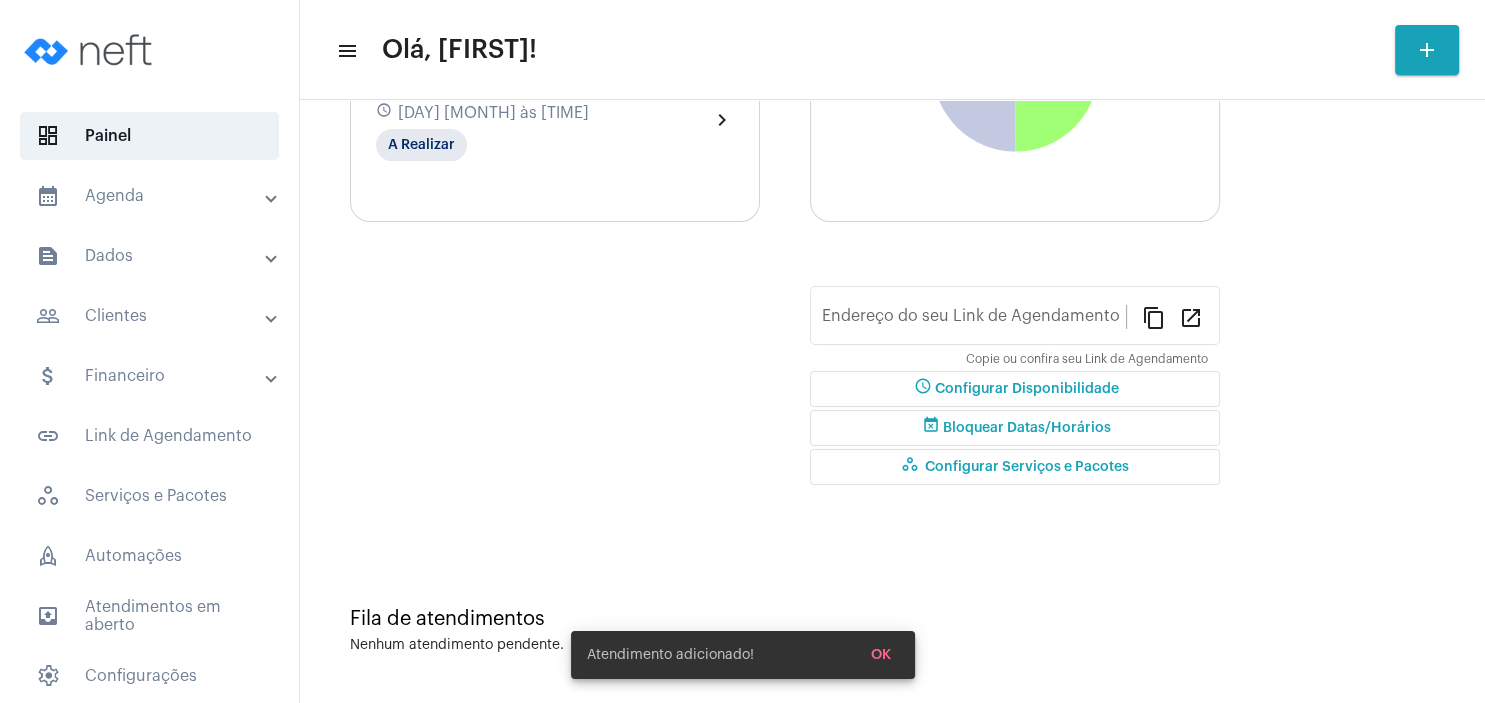 type on "https://neft.com.br/[FIRST]-[LAST]" 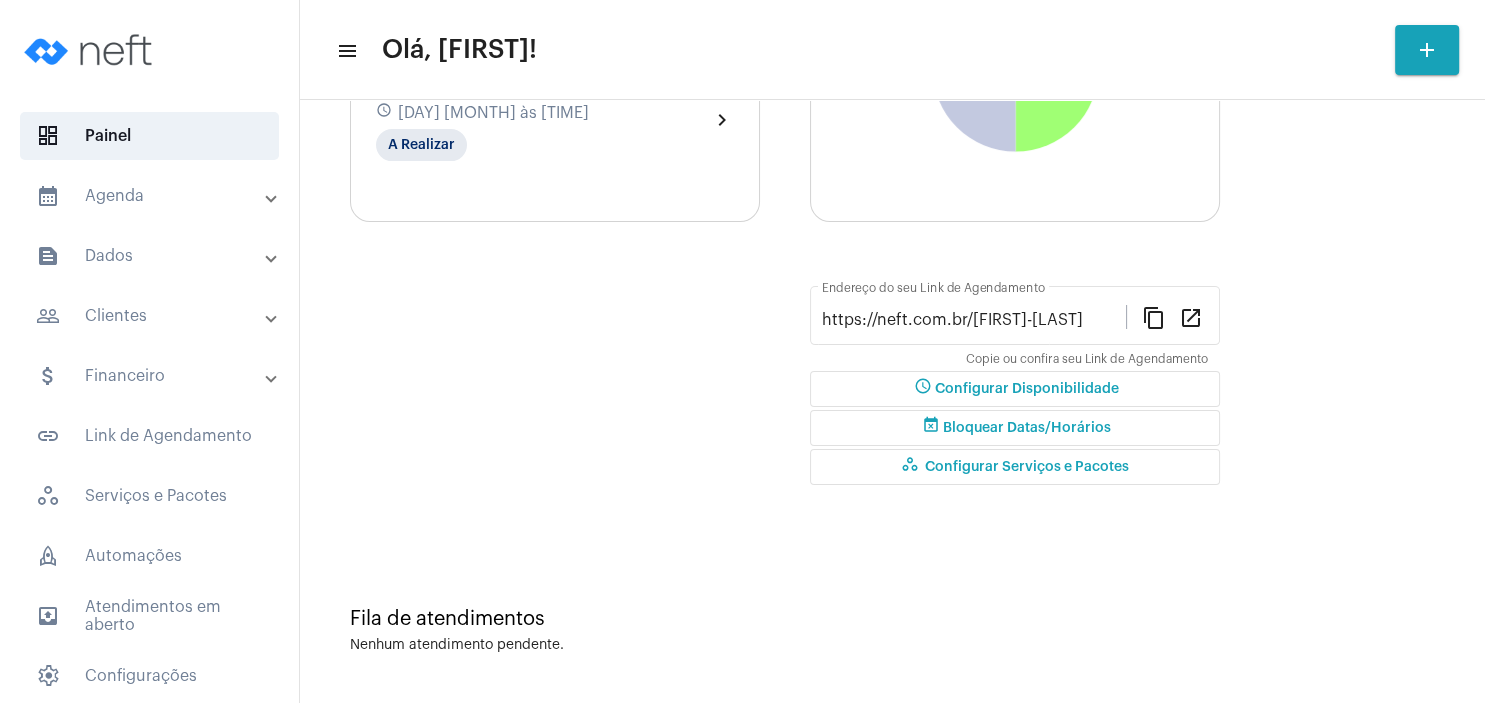 click on "Semana" at bounding box center [443, -195] 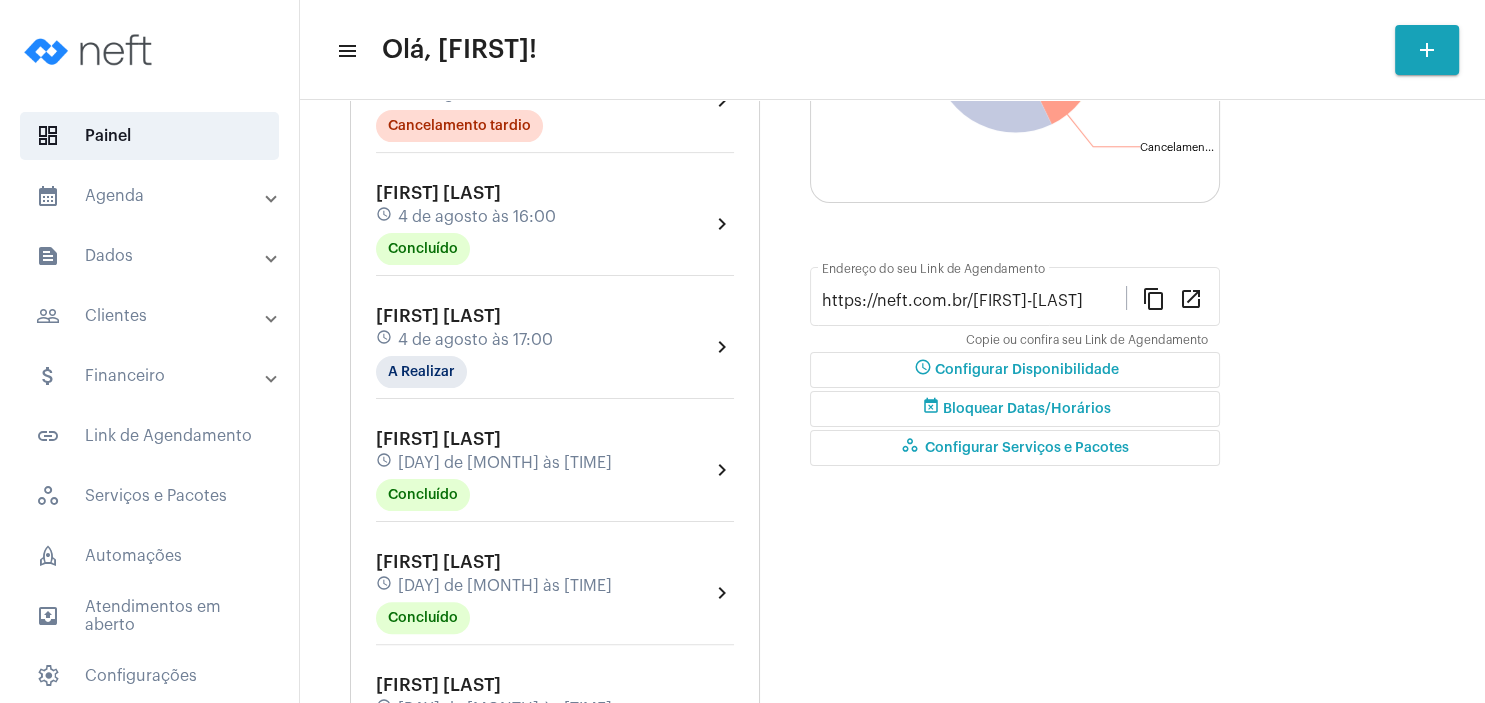 scroll, scrollTop: 288, scrollLeft: 0, axis: vertical 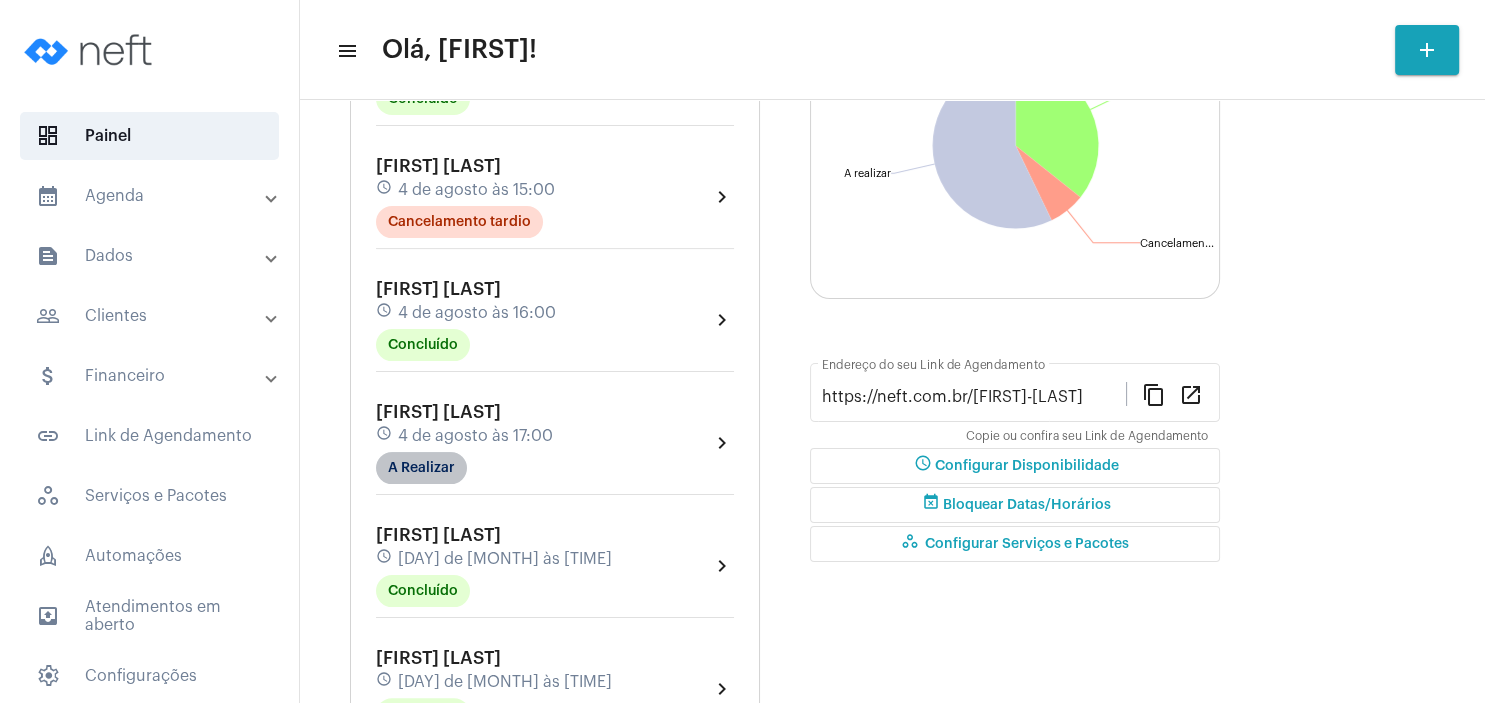 click on "A Realizar" 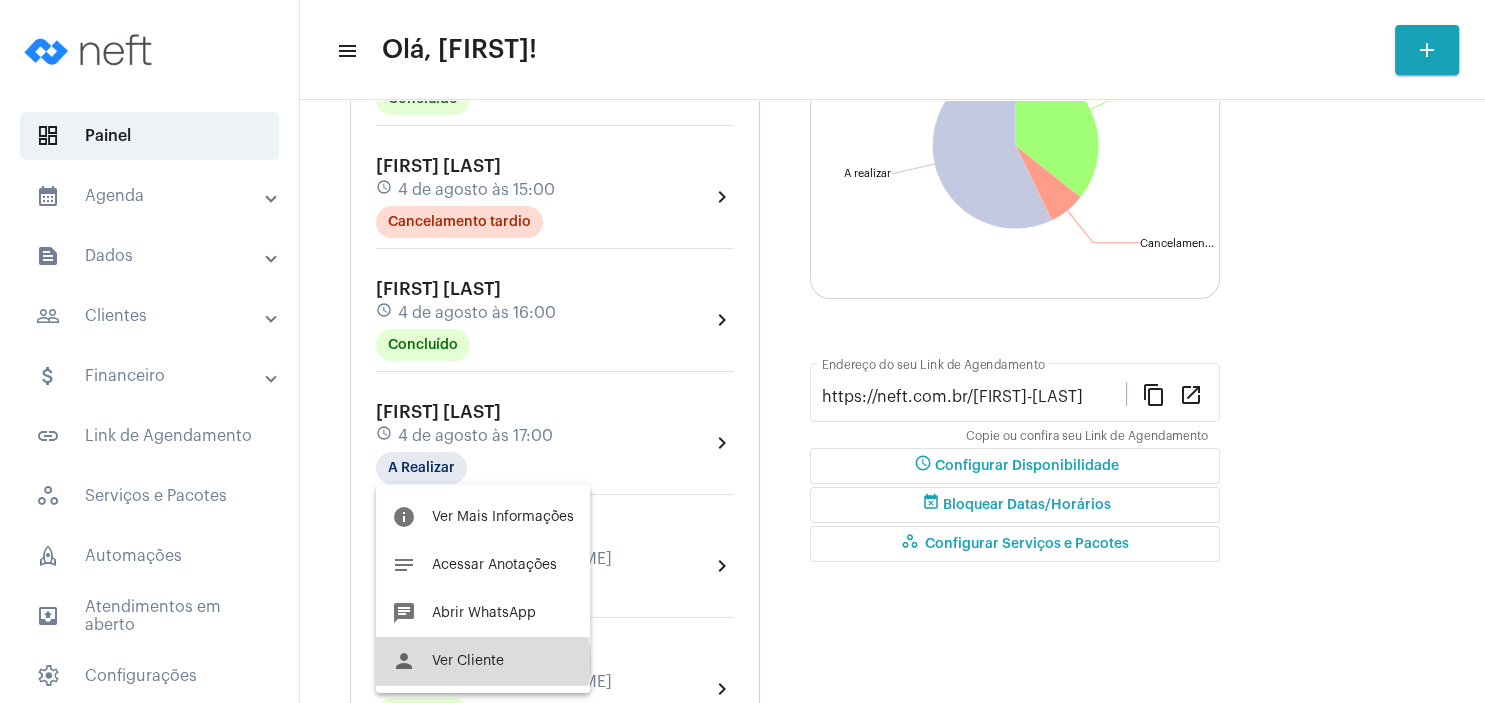 click on "Ver Cliente" at bounding box center (468, 661) 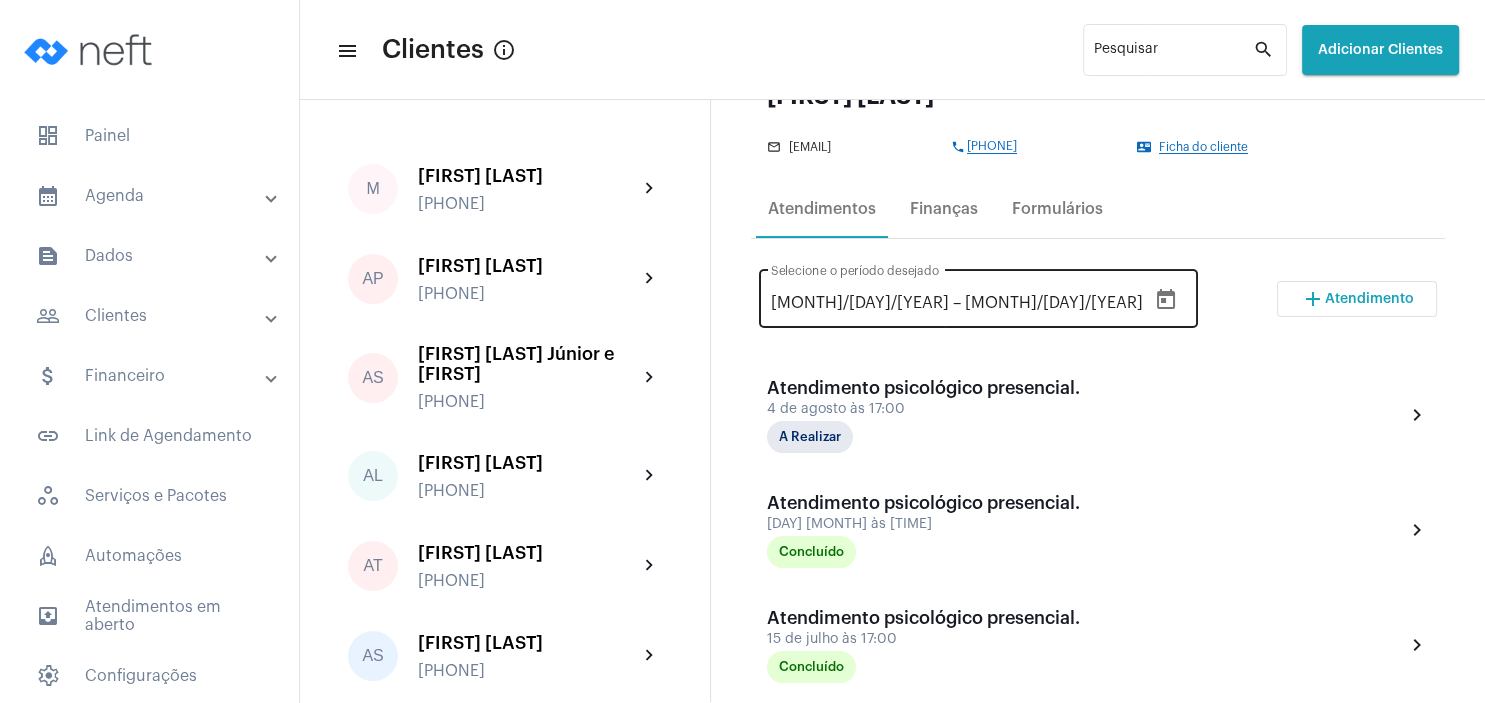 scroll, scrollTop: 288, scrollLeft: 0, axis: vertical 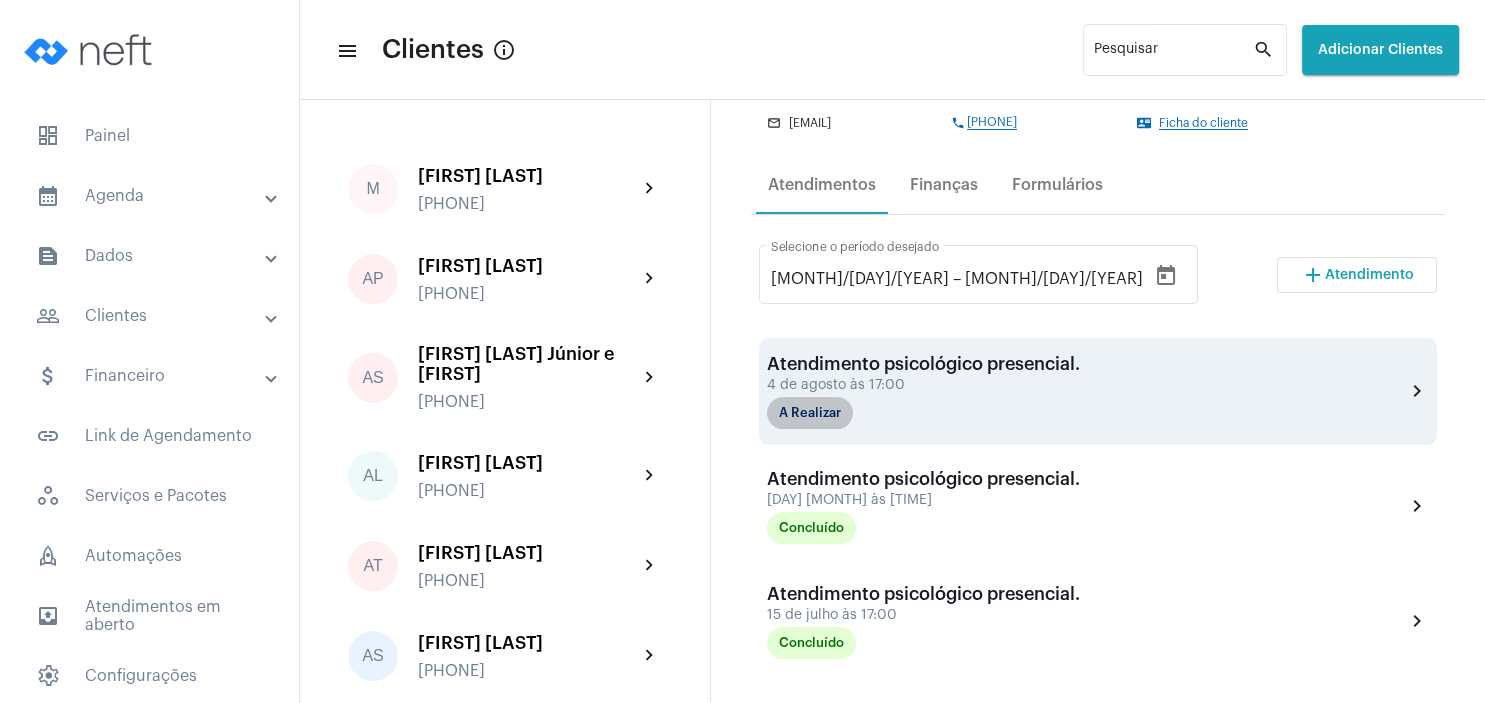 click on "A Realizar" at bounding box center (810, 413) 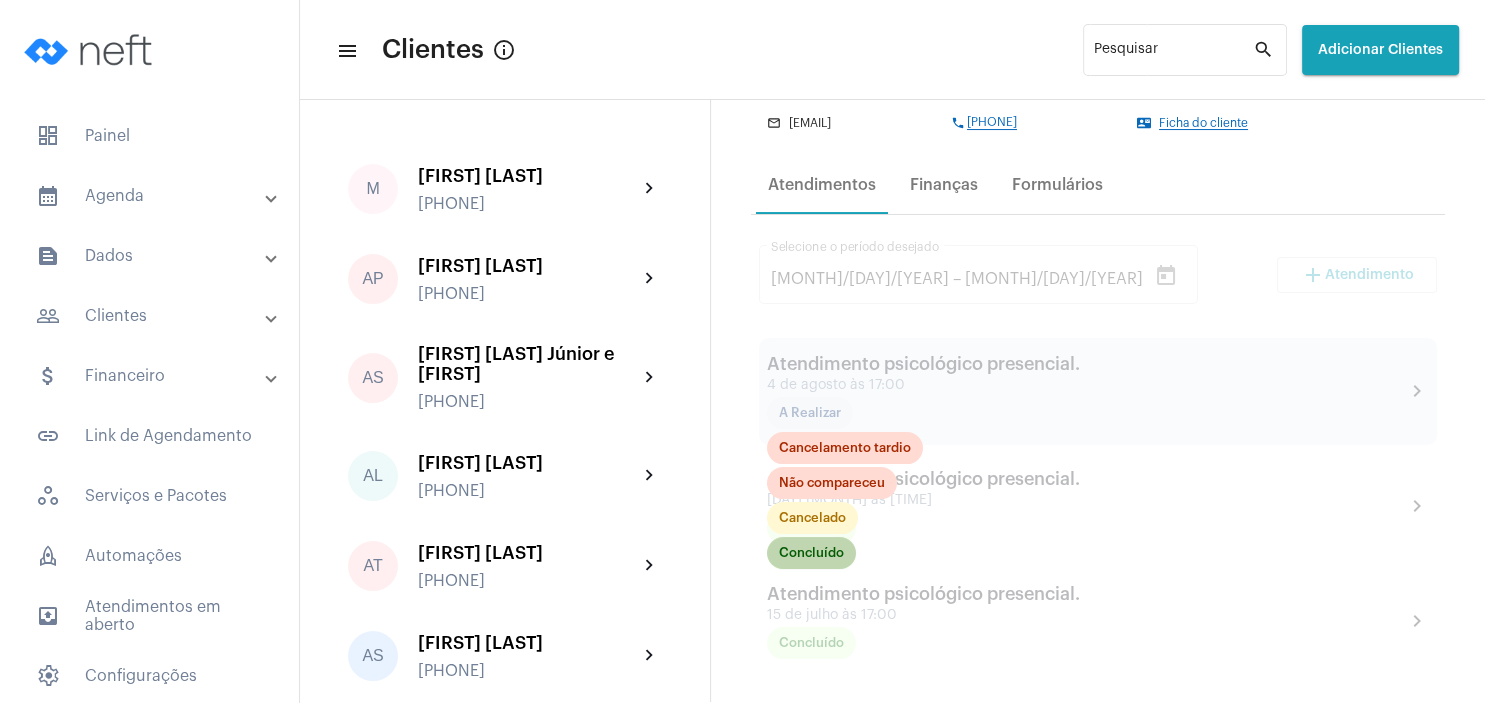 click on "Concluído" 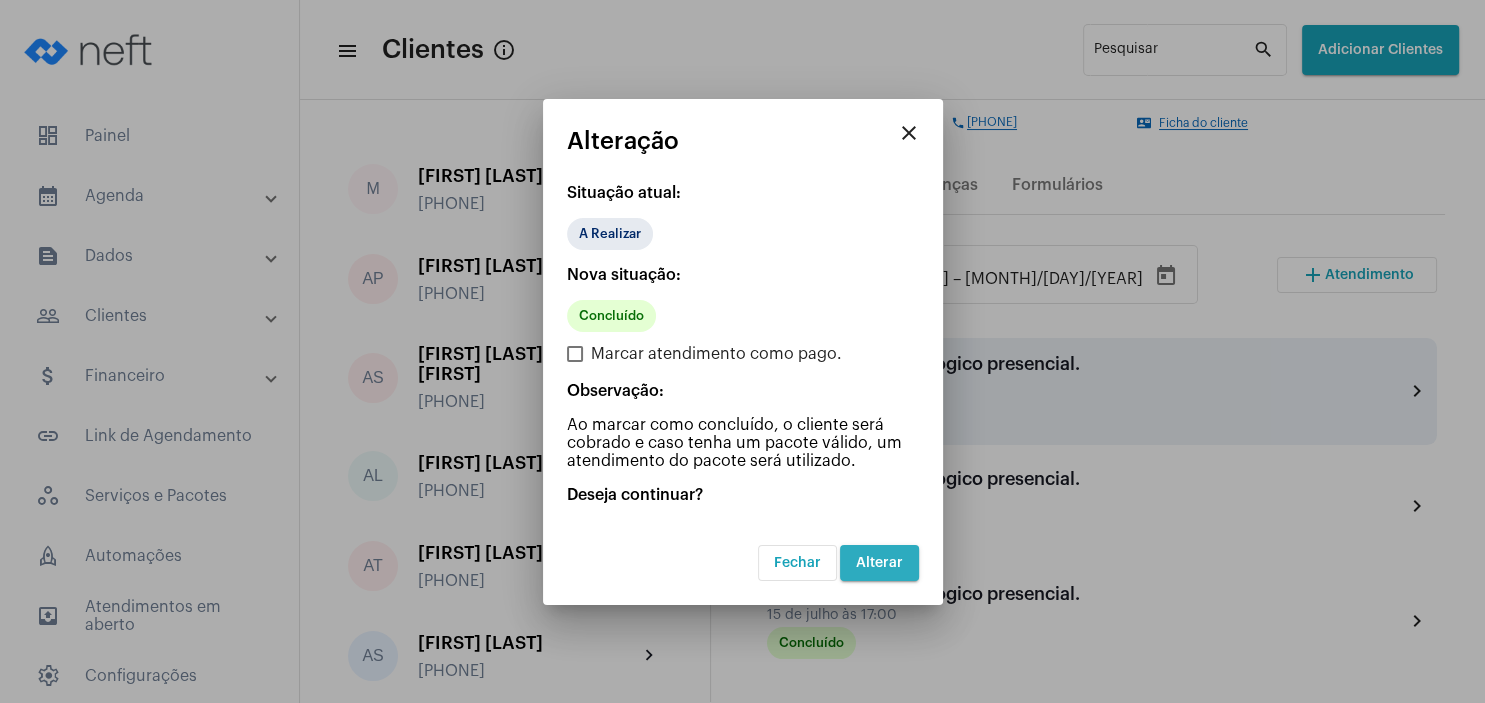 click on "Alterar" at bounding box center (879, 563) 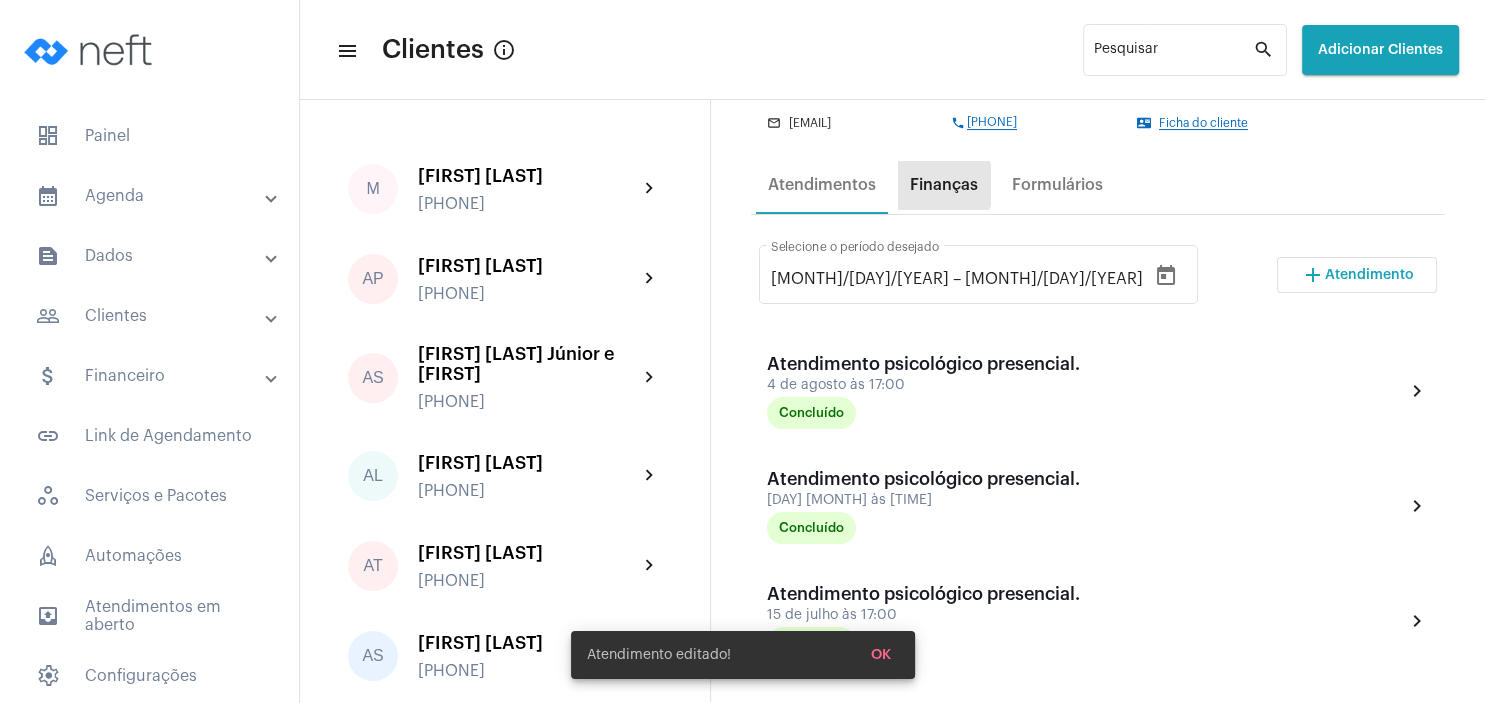 click on "Finanças" at bounding box center [944, 185] 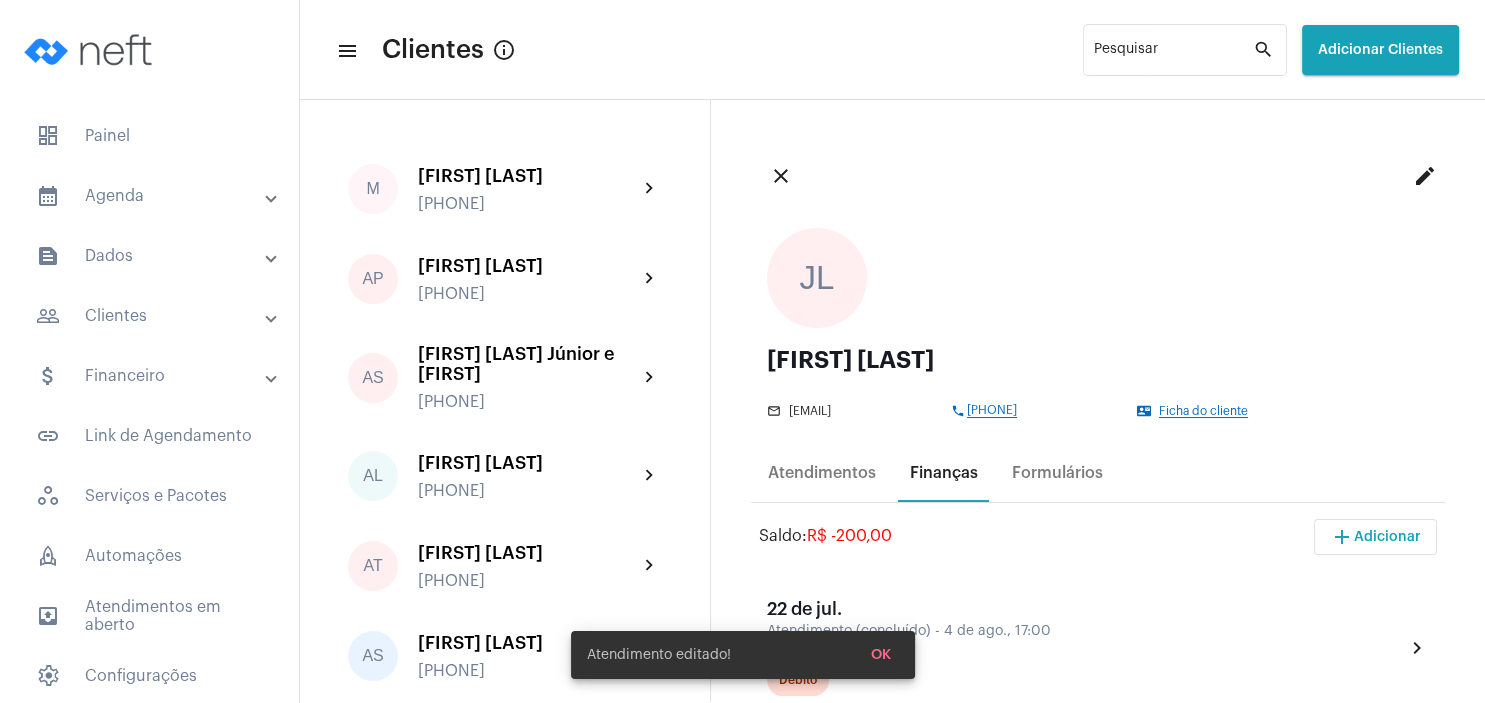 scroll, scrollTop: 192, scrollLeft: 0, axis: vertical 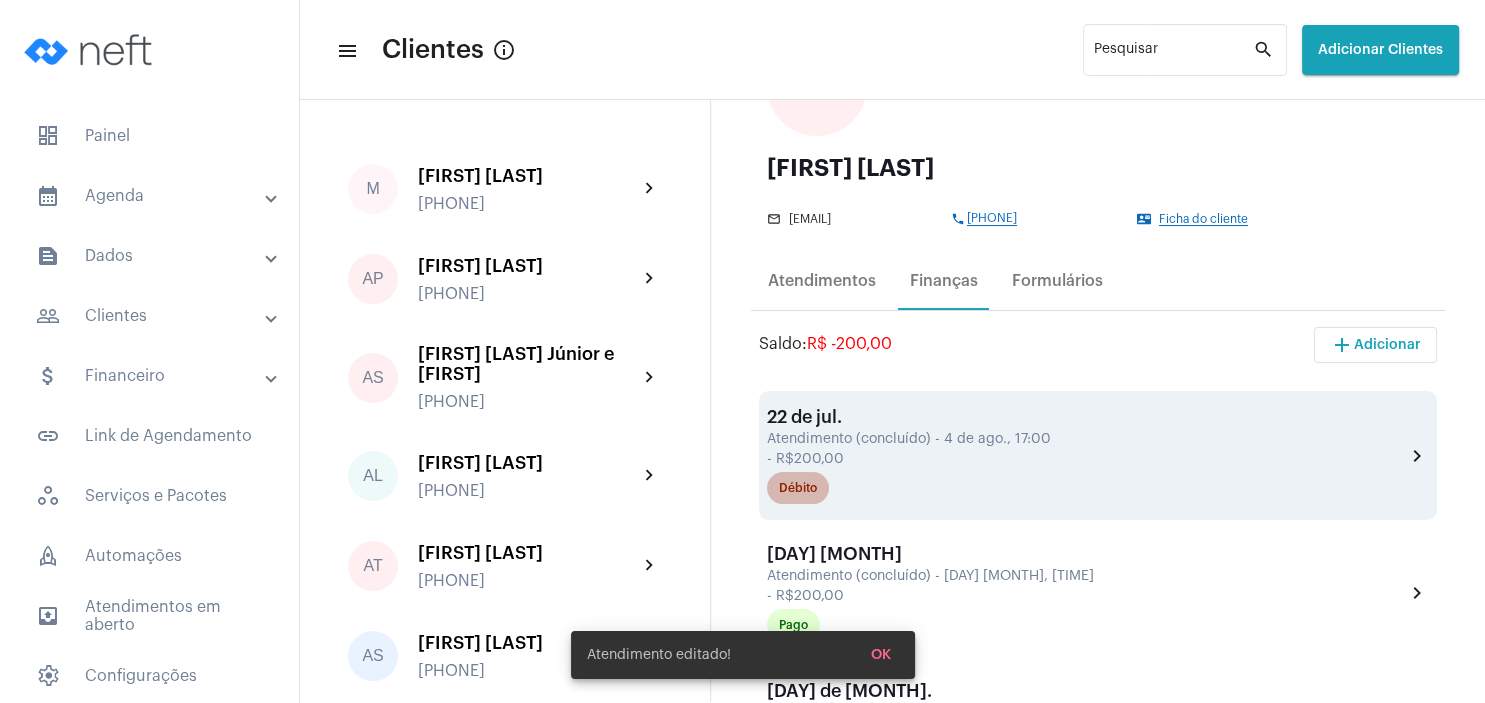 click on "Débito" at bounding box center (798, 488) 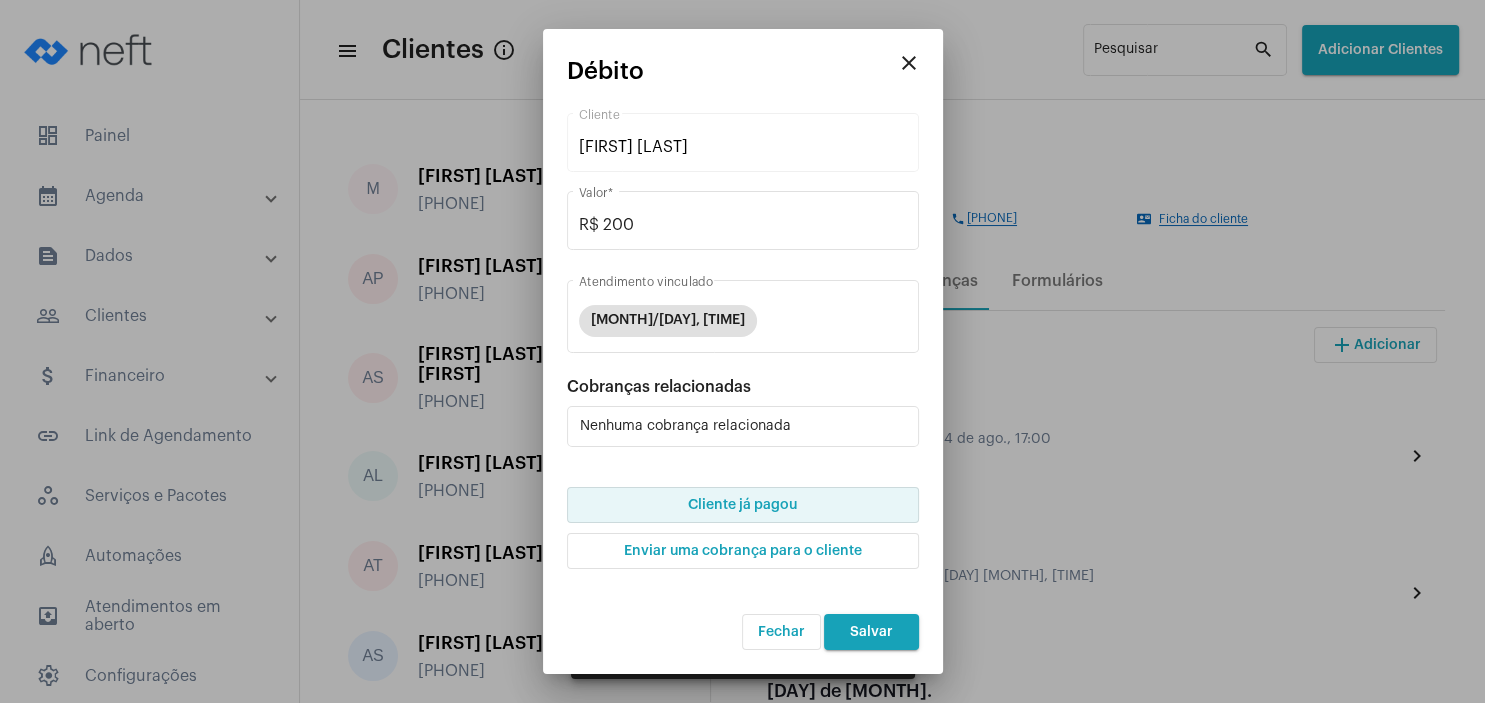 click on "Cliente já pagou" at bounding box center (742, 505) 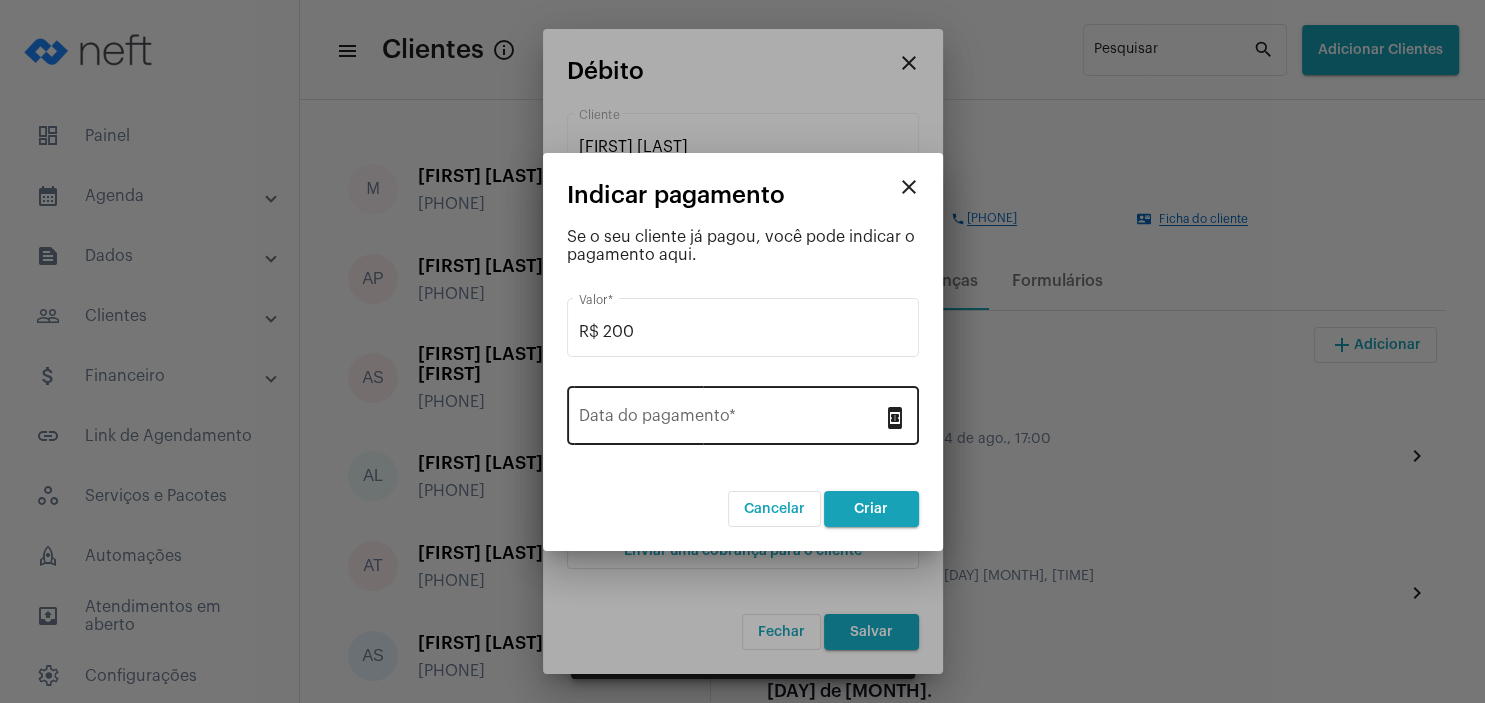 click on "Data do pagamento  *" at bounding box center [731, 413] 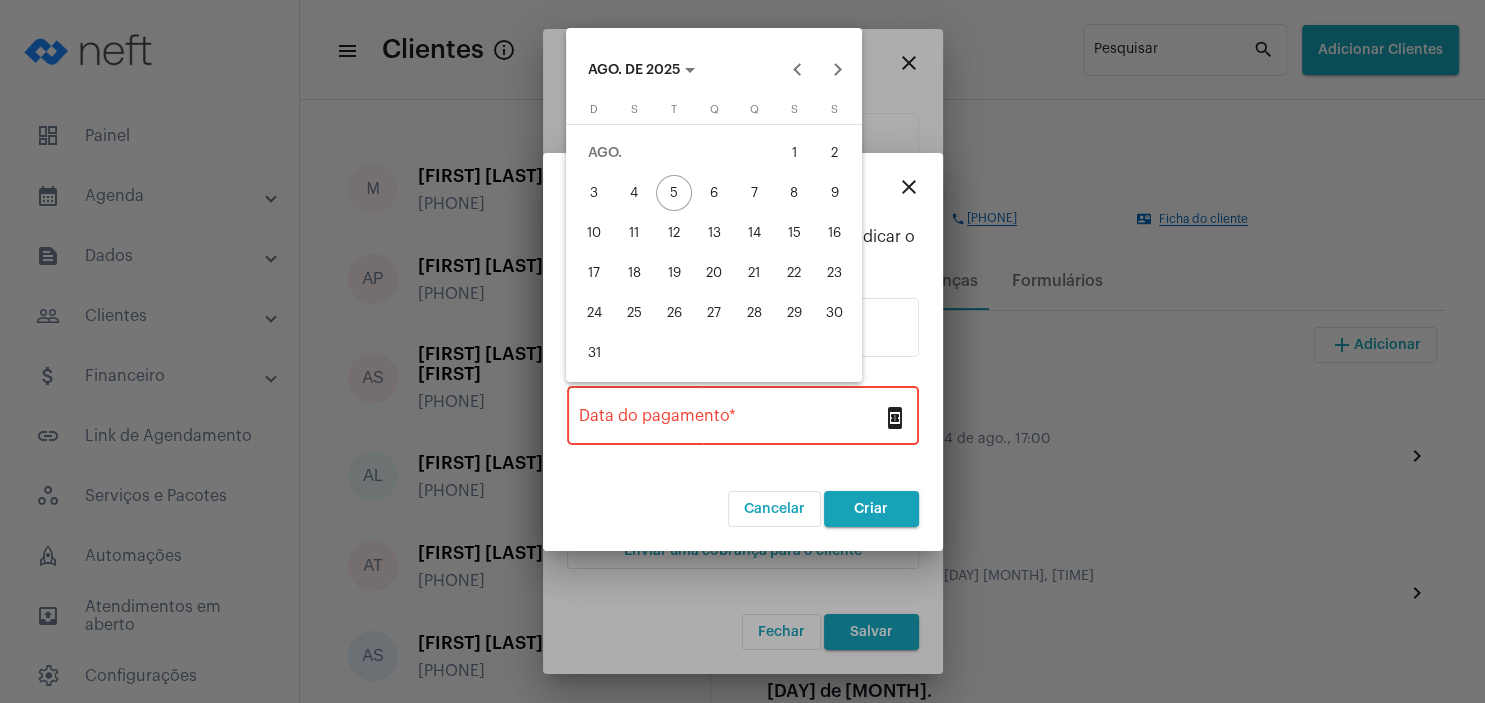 click on "4" at bounding box center (634, 193) 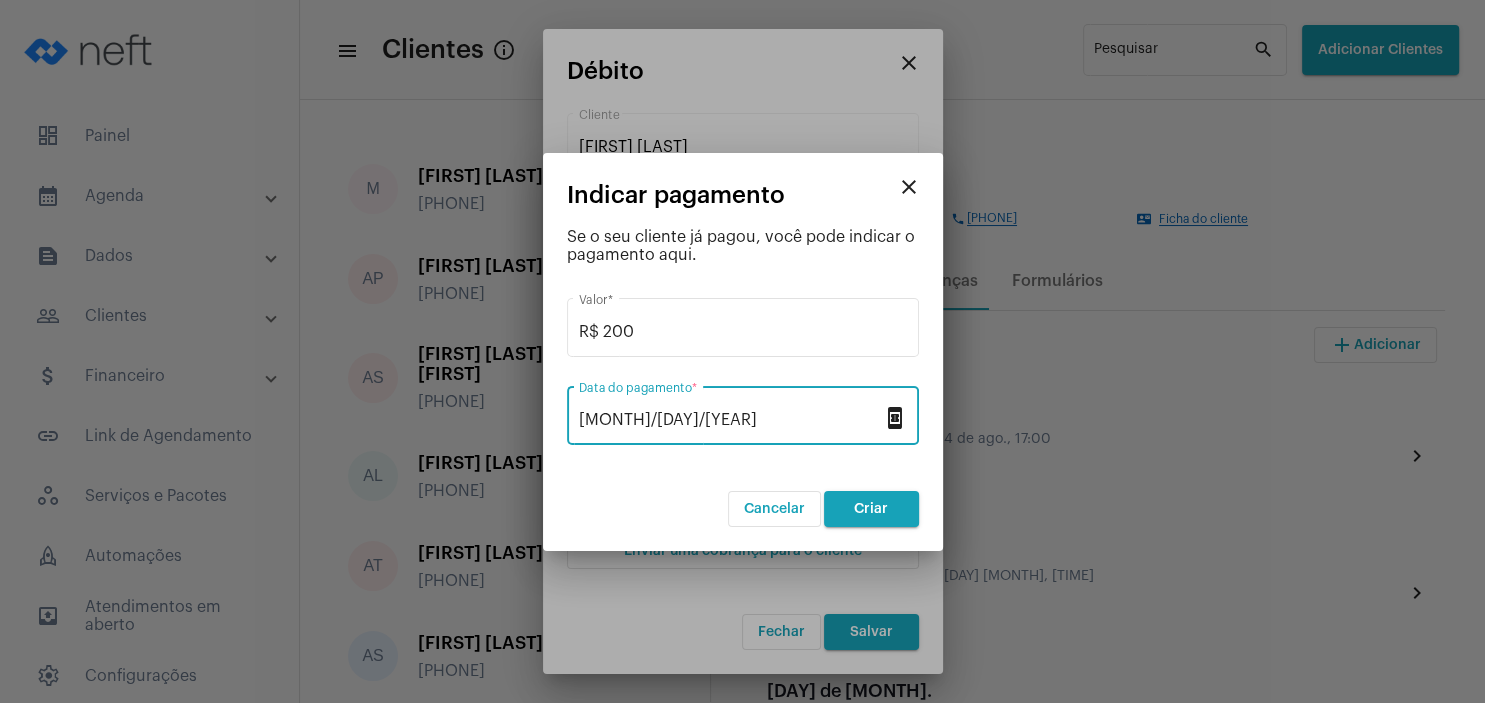 click on "Criar" at bounding box center [871, 509] 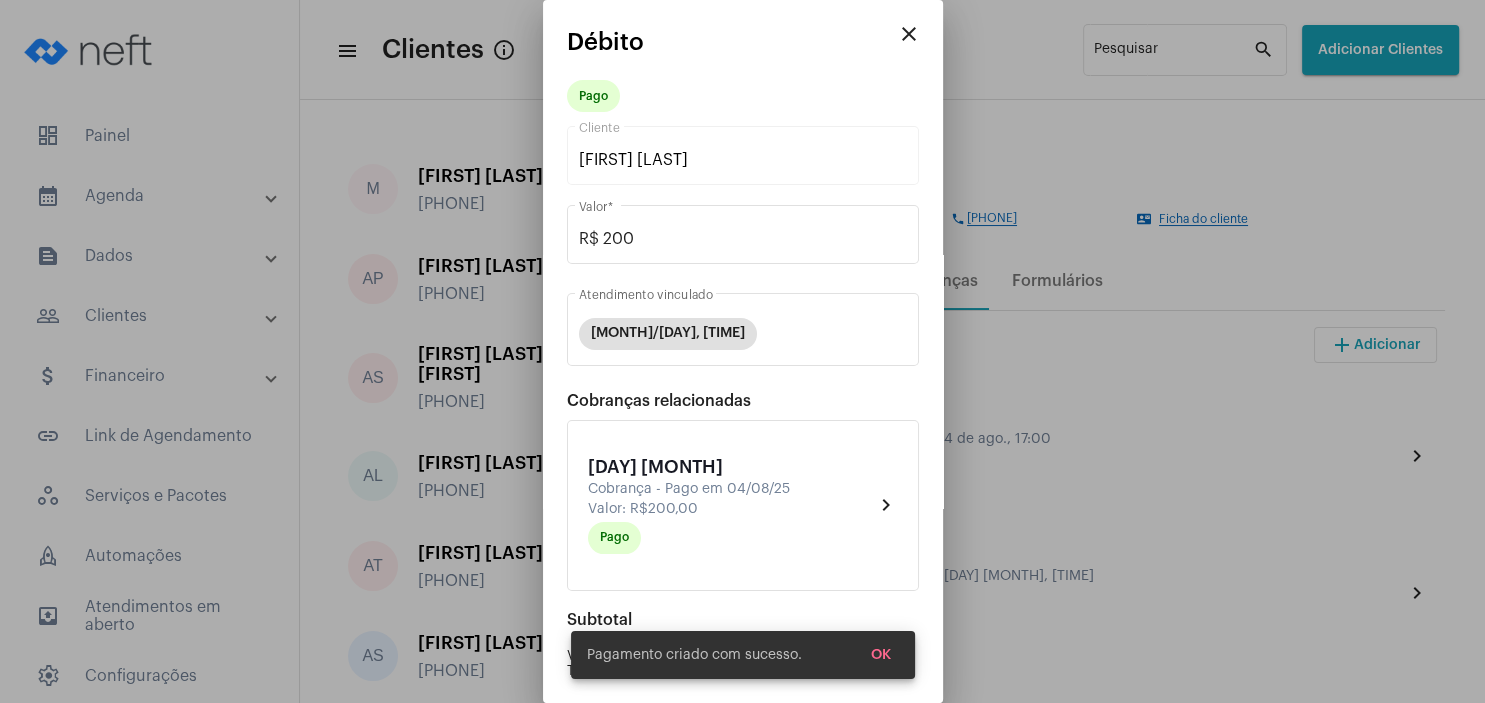 click on "OK" at bounding box center (881, 655) 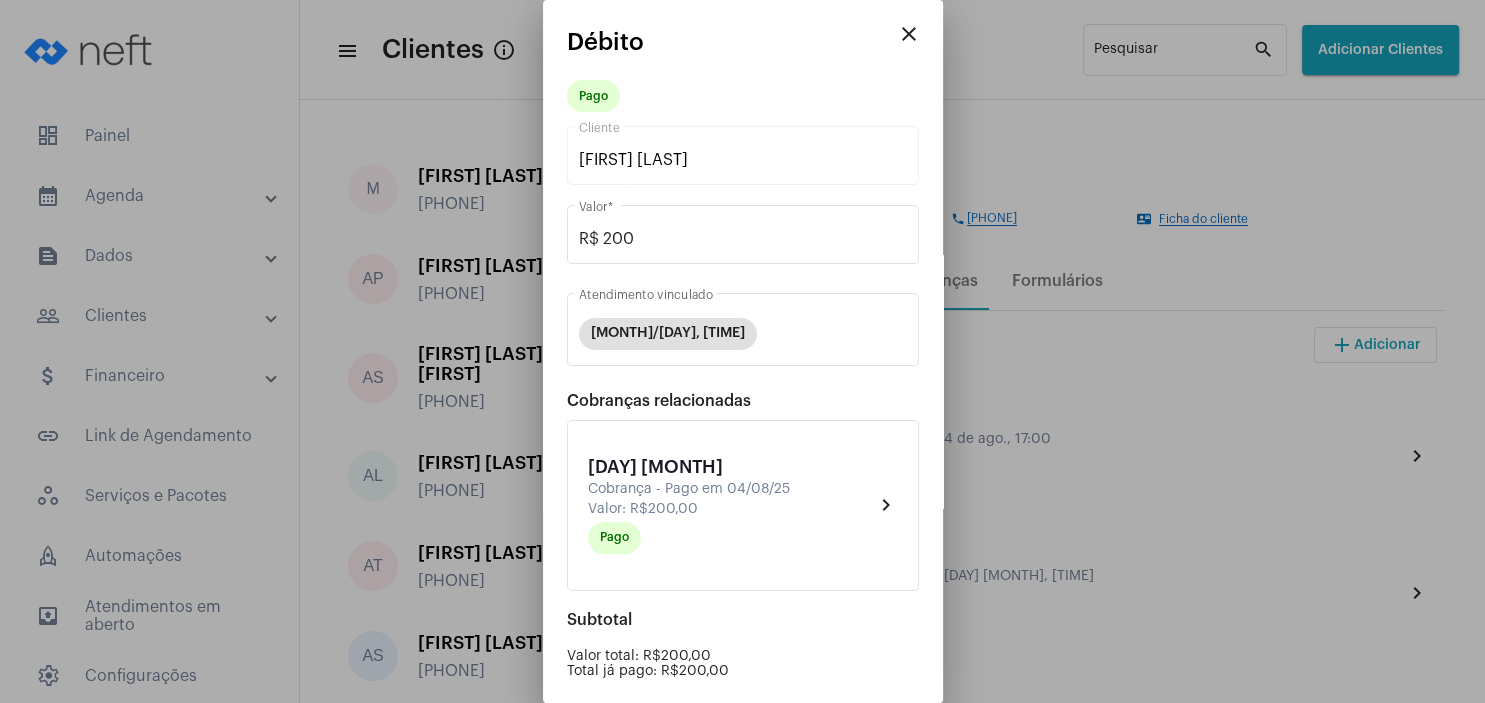 scroll, scrollTop: 203, scrollLeft: 0, axis: vertical 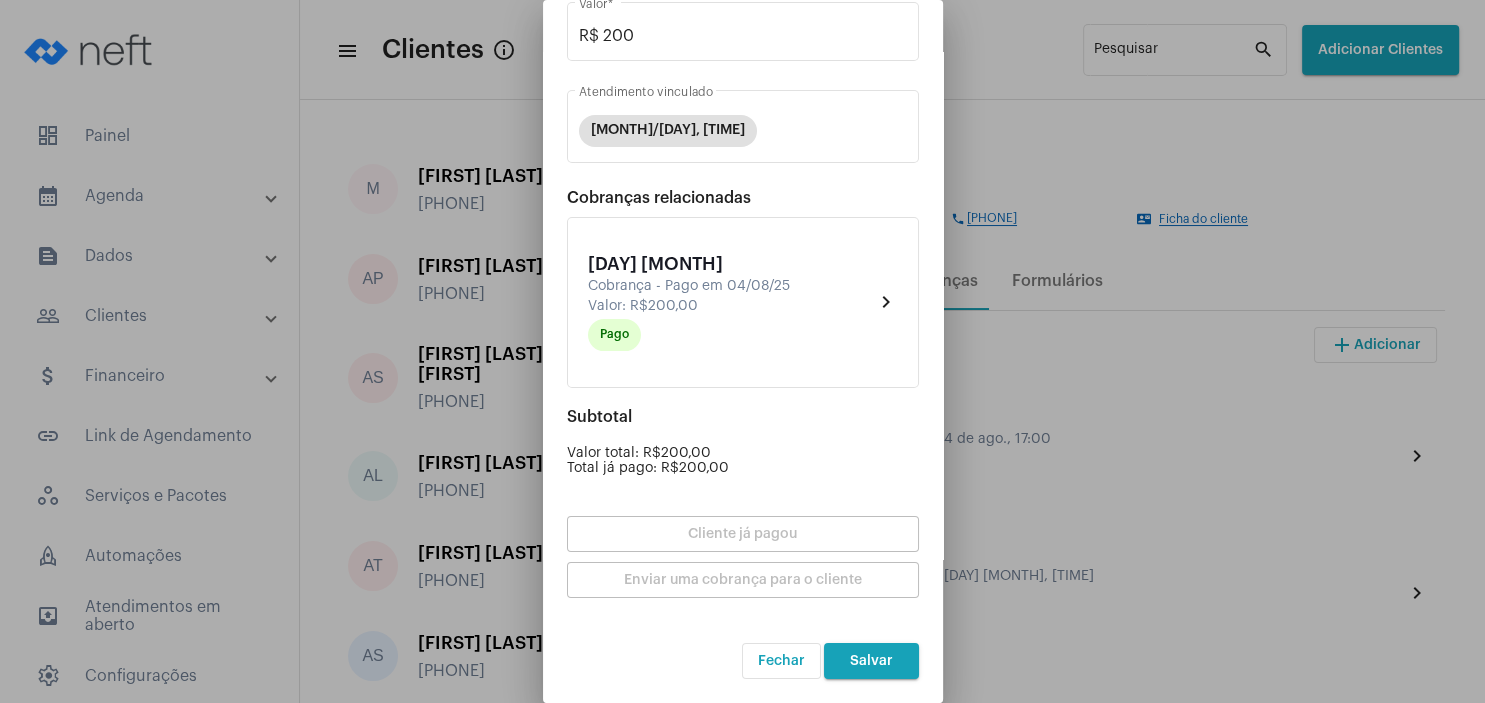 click on "Salvar" at bounding box center [871, 661] 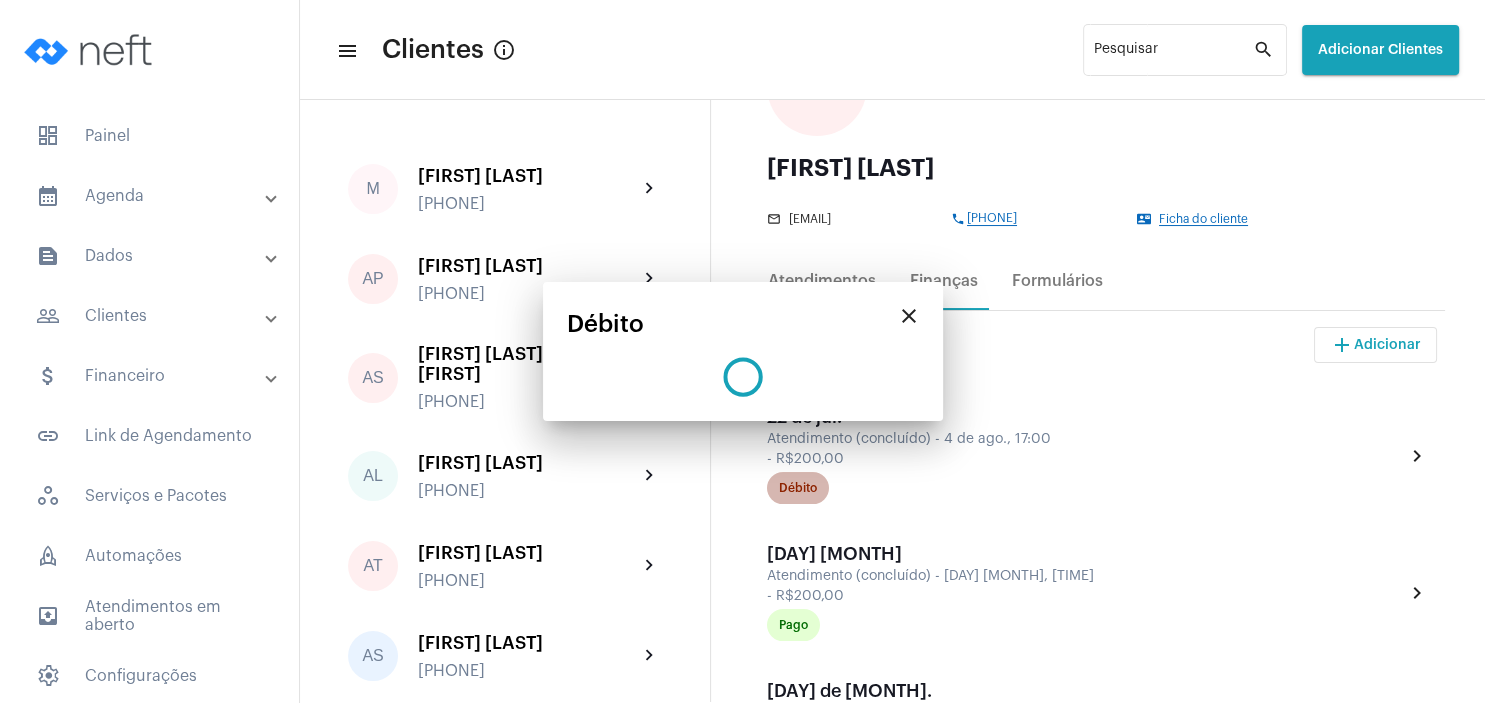 scroll, scrollTop: 0, scrollLeft: 0, axis: both 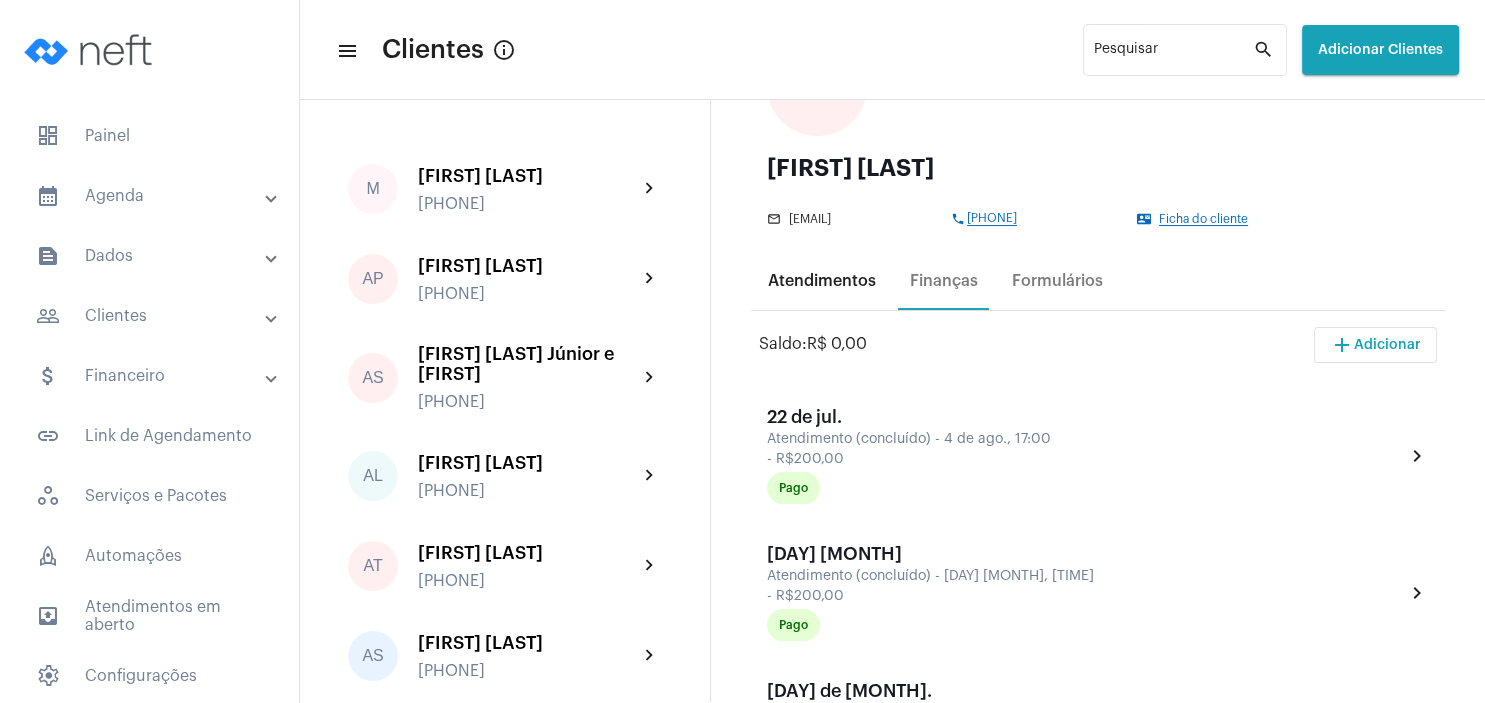click on "Atendimentos" at bounding box center (822, 281) 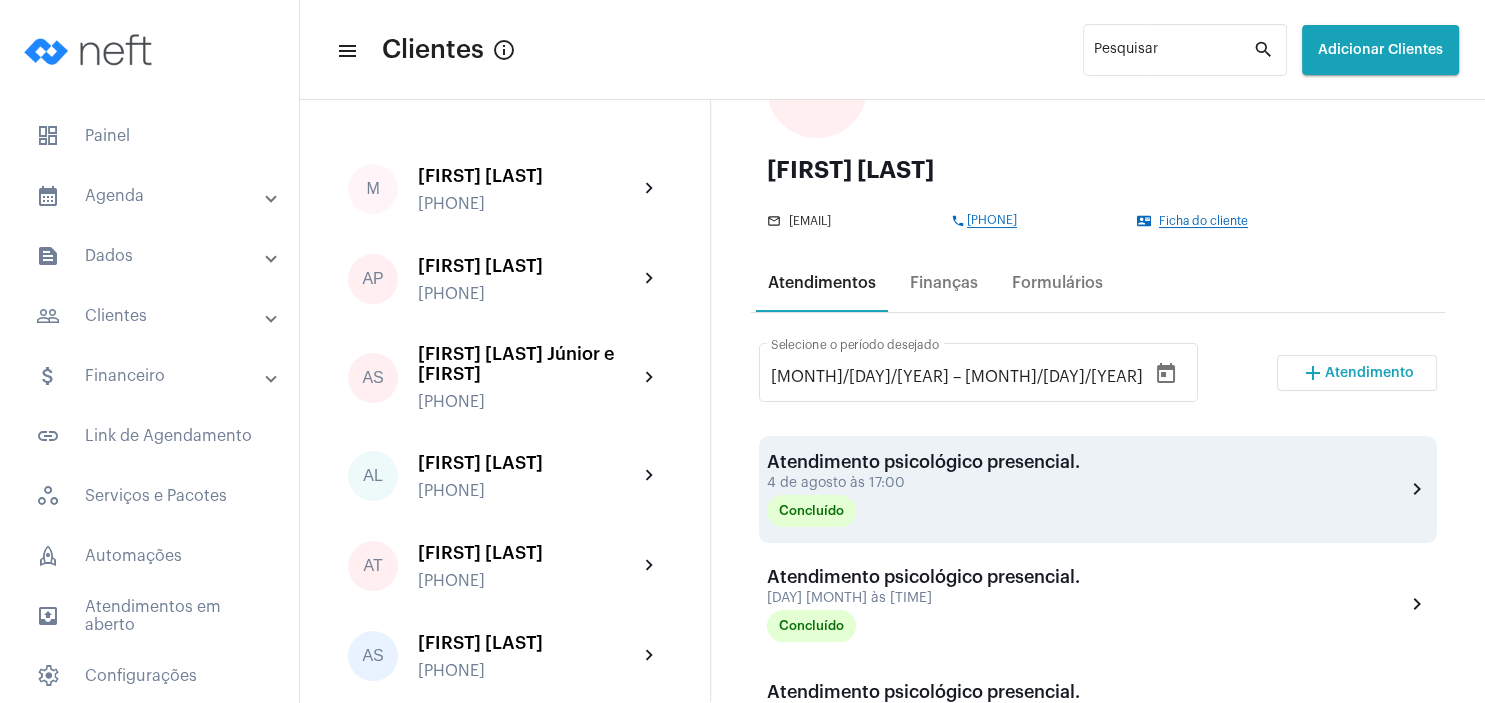 scroll, scrollTop: 192, scrollLeft: 0, axis: vertical 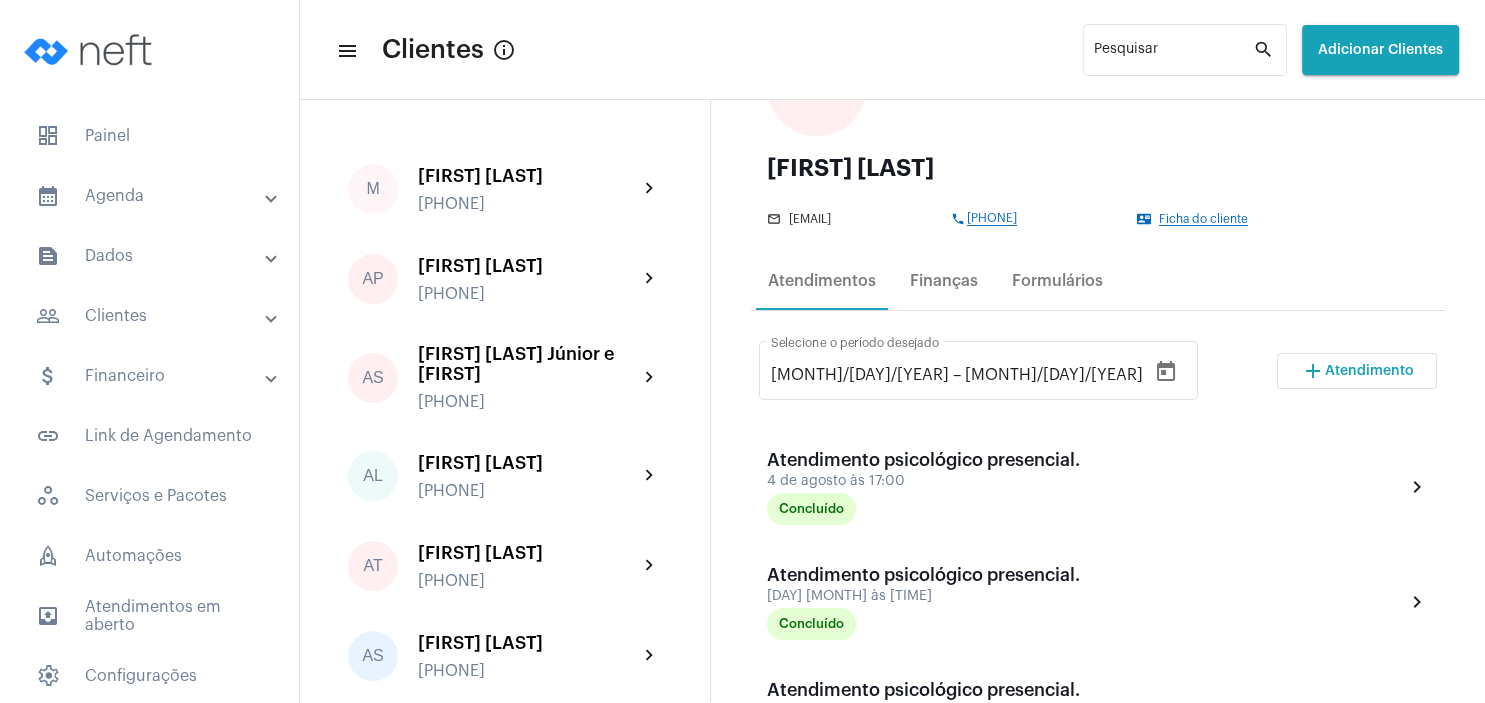 click on "Atendimento" at bounding box center [1369, 371] 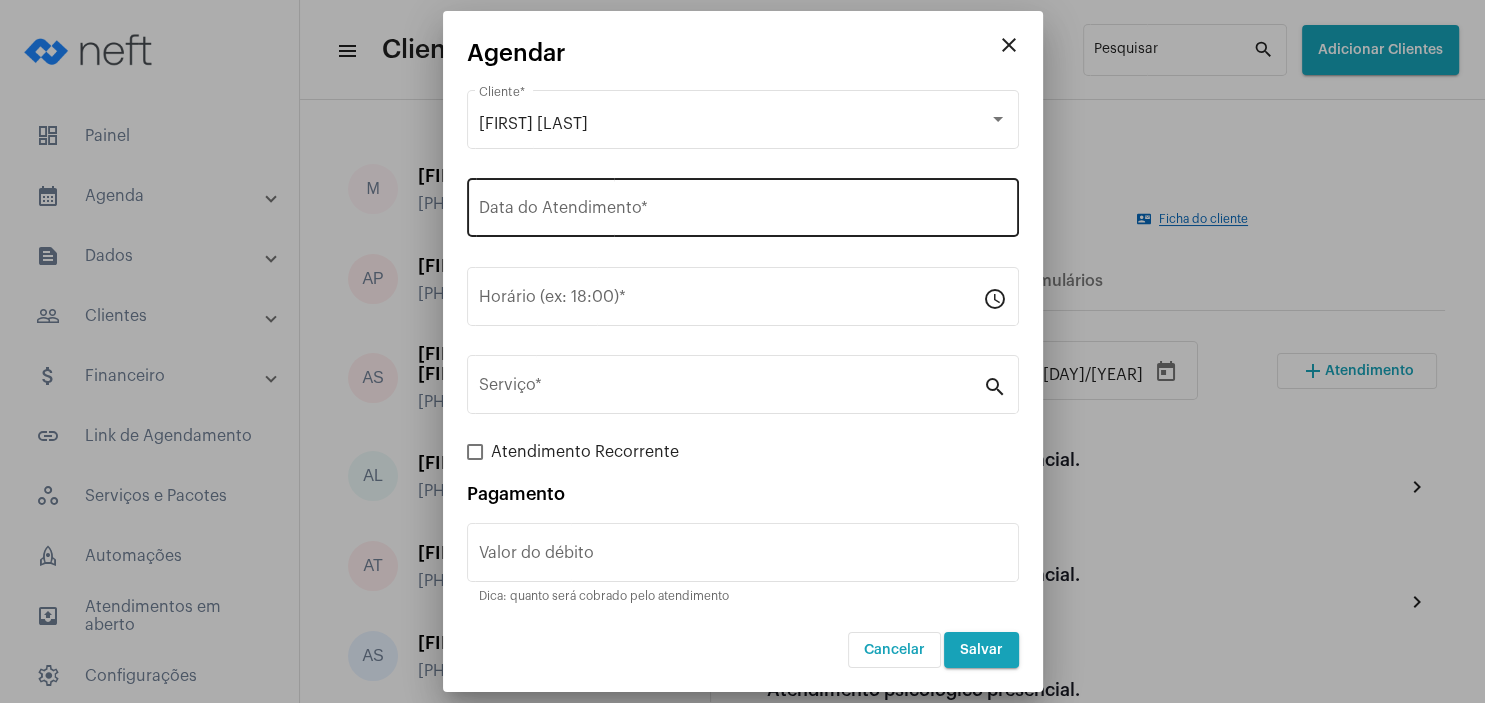 click on "Data do Atendimento  *" at bounding box center [743, 212] 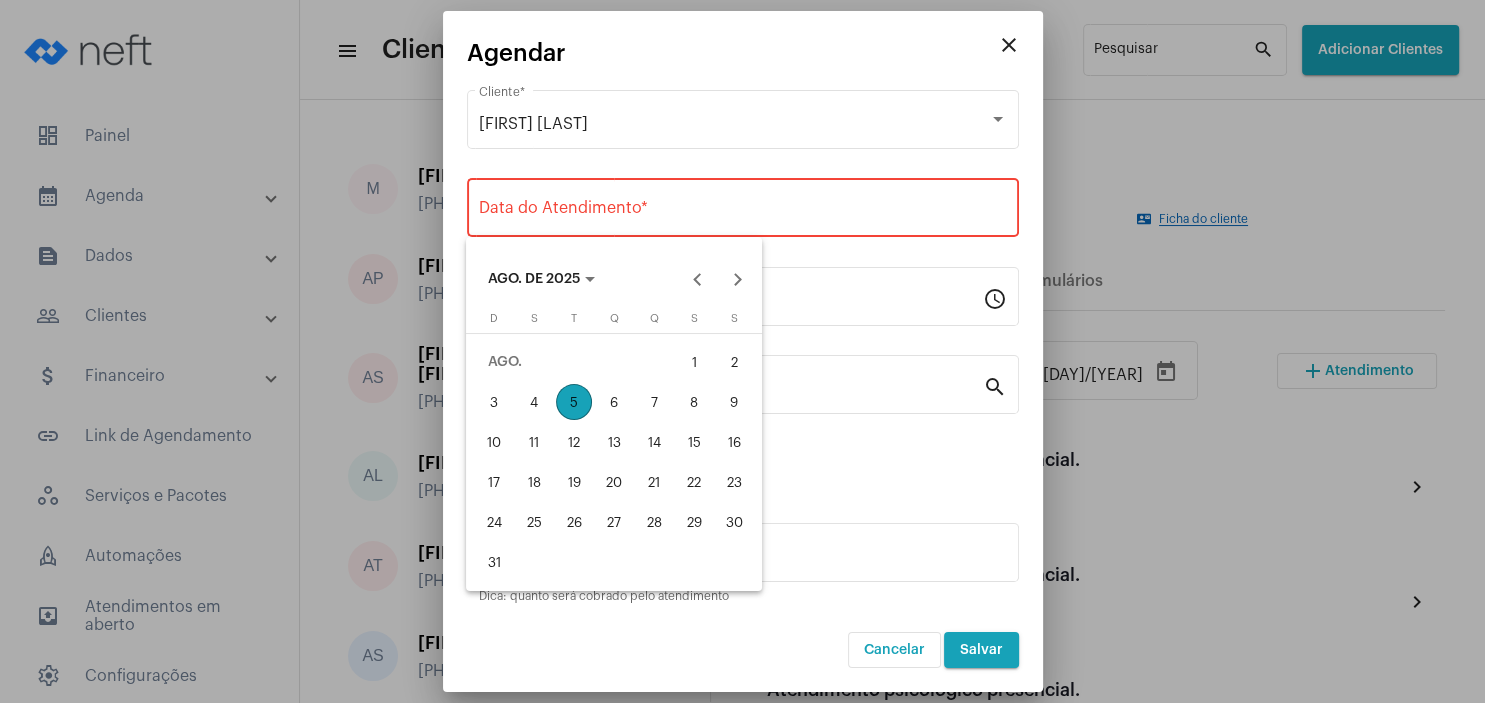 click on "11" at bounding box center (534, 442) 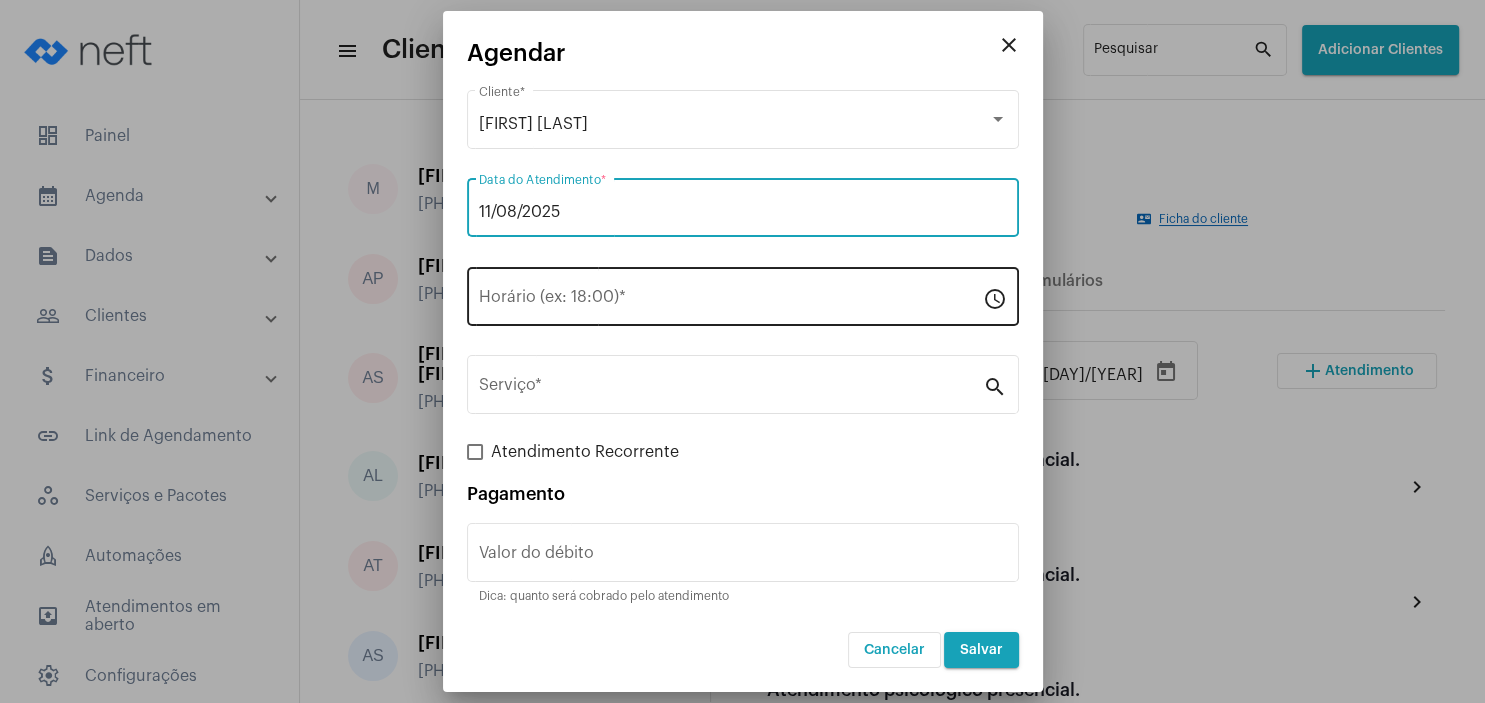 click on "Horário (ex: 18:00)  *" at bounding box center [731, 301] 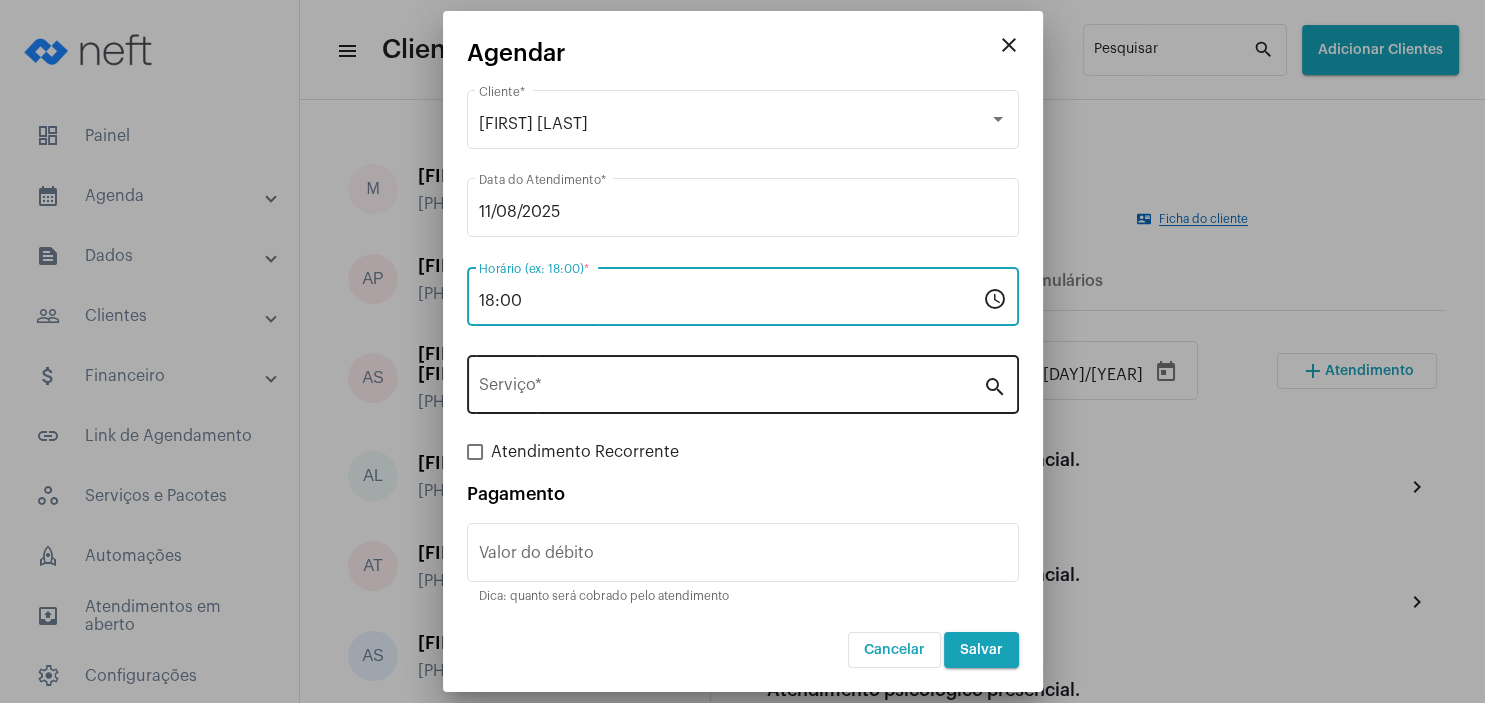 type on "18:00" 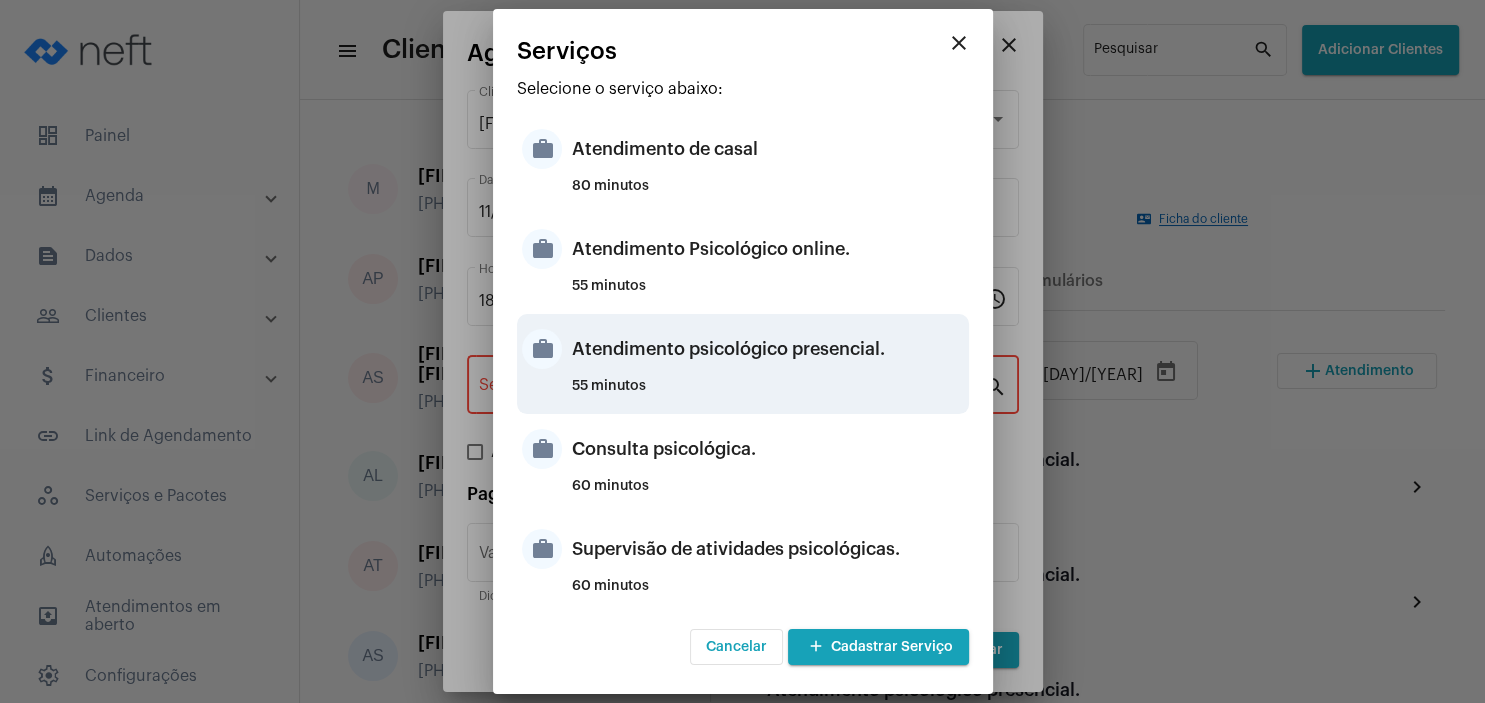 click on "Atendimento psicológico presencial." at bounding box center (768, 349) 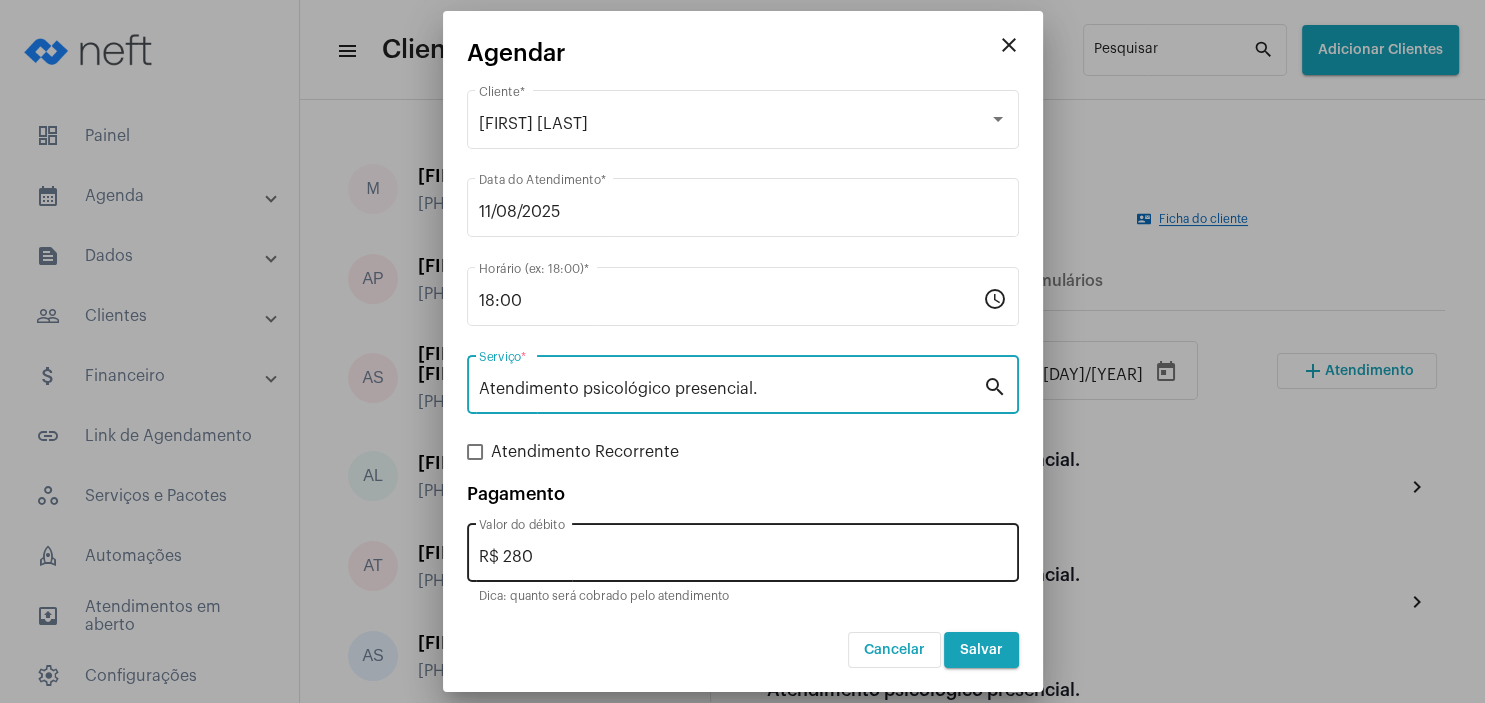 click on "R$ 280" at bounding box center [743, 557] 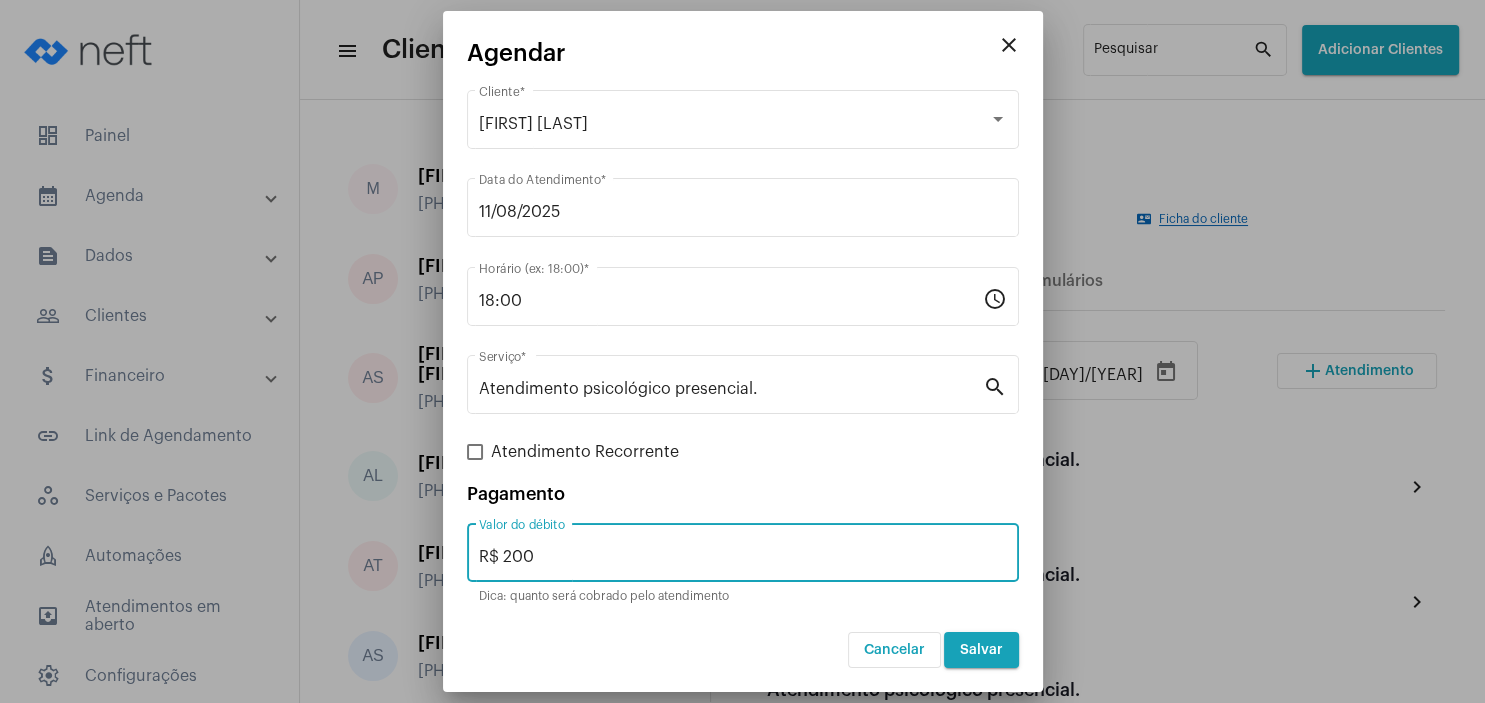 type on "R$ 200" 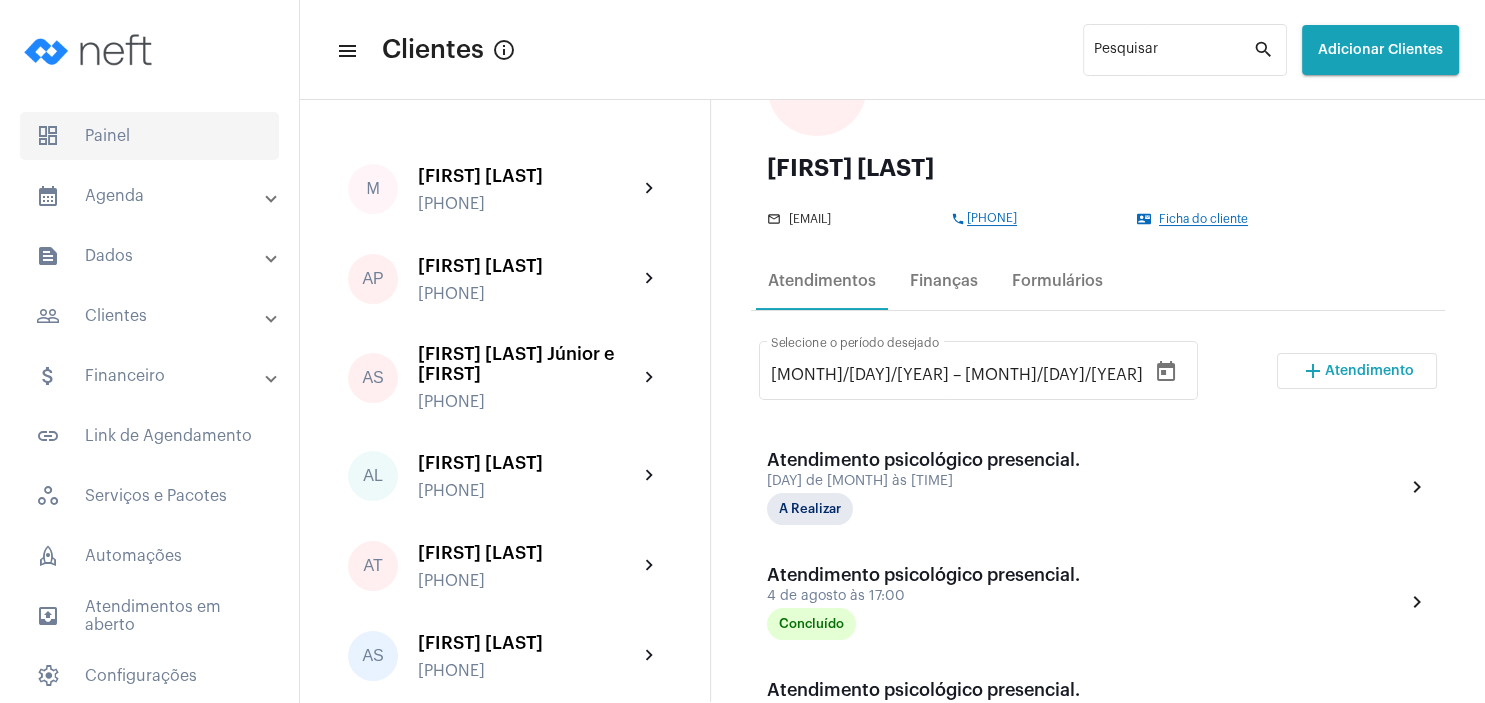 click on "dashboard   Painel" 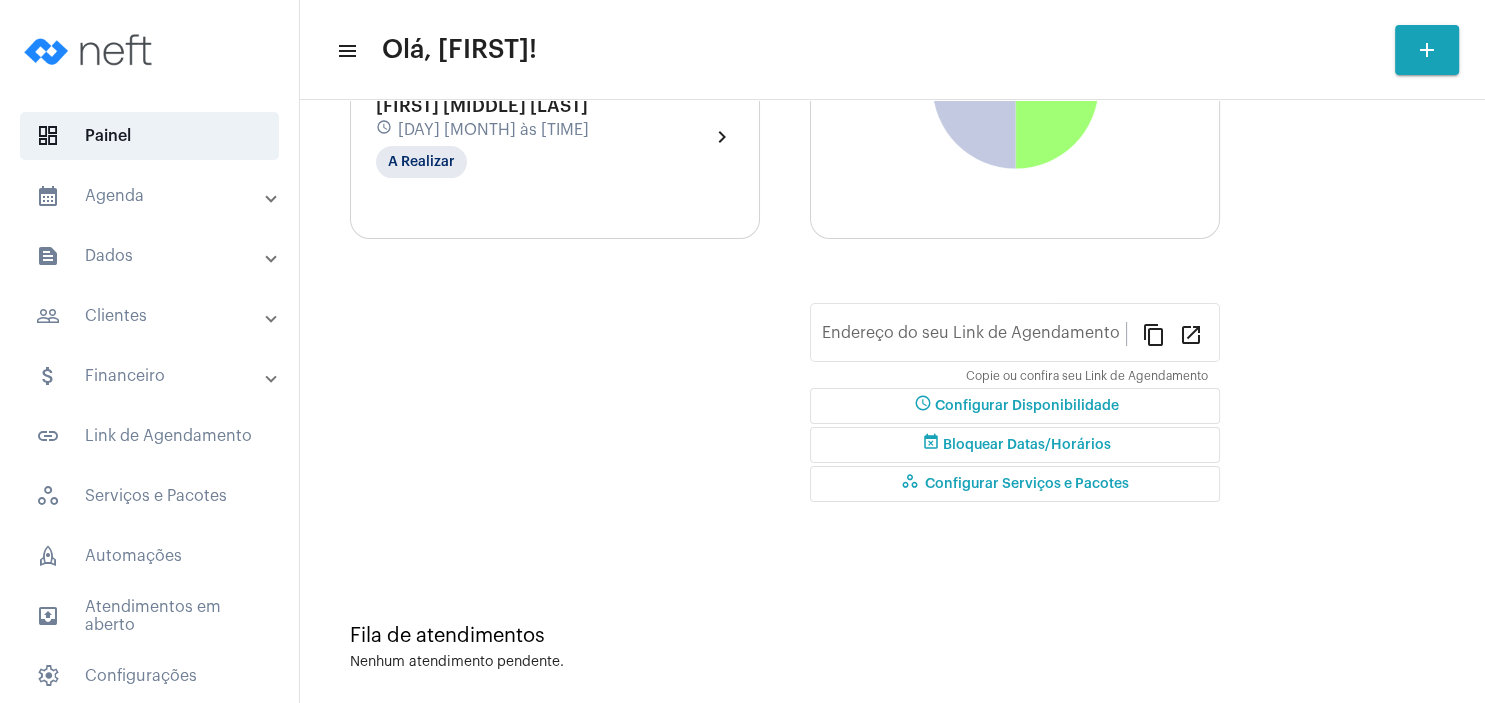 type on "https://neft.com.br/[FIRST]-[LAST]" 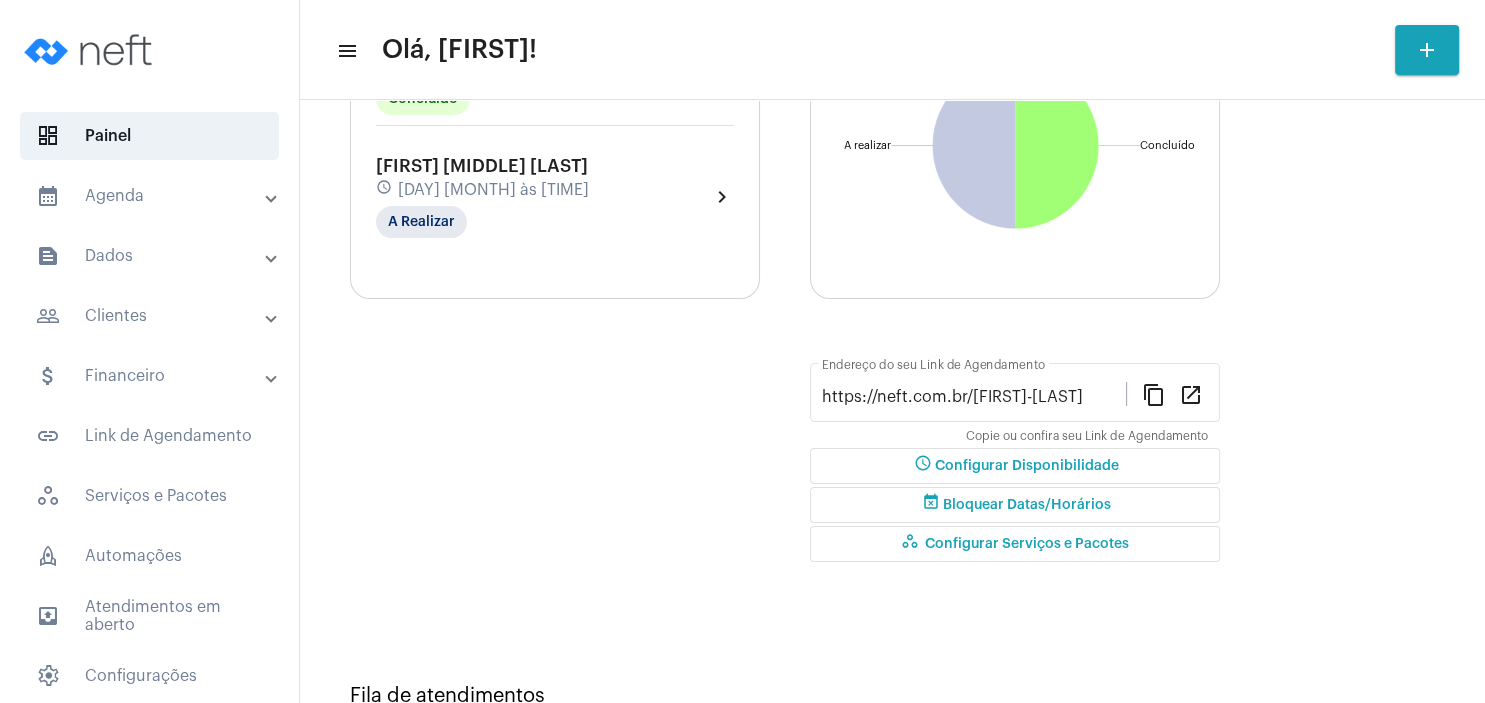 click on "Semana" at bounding box center [443, -118] 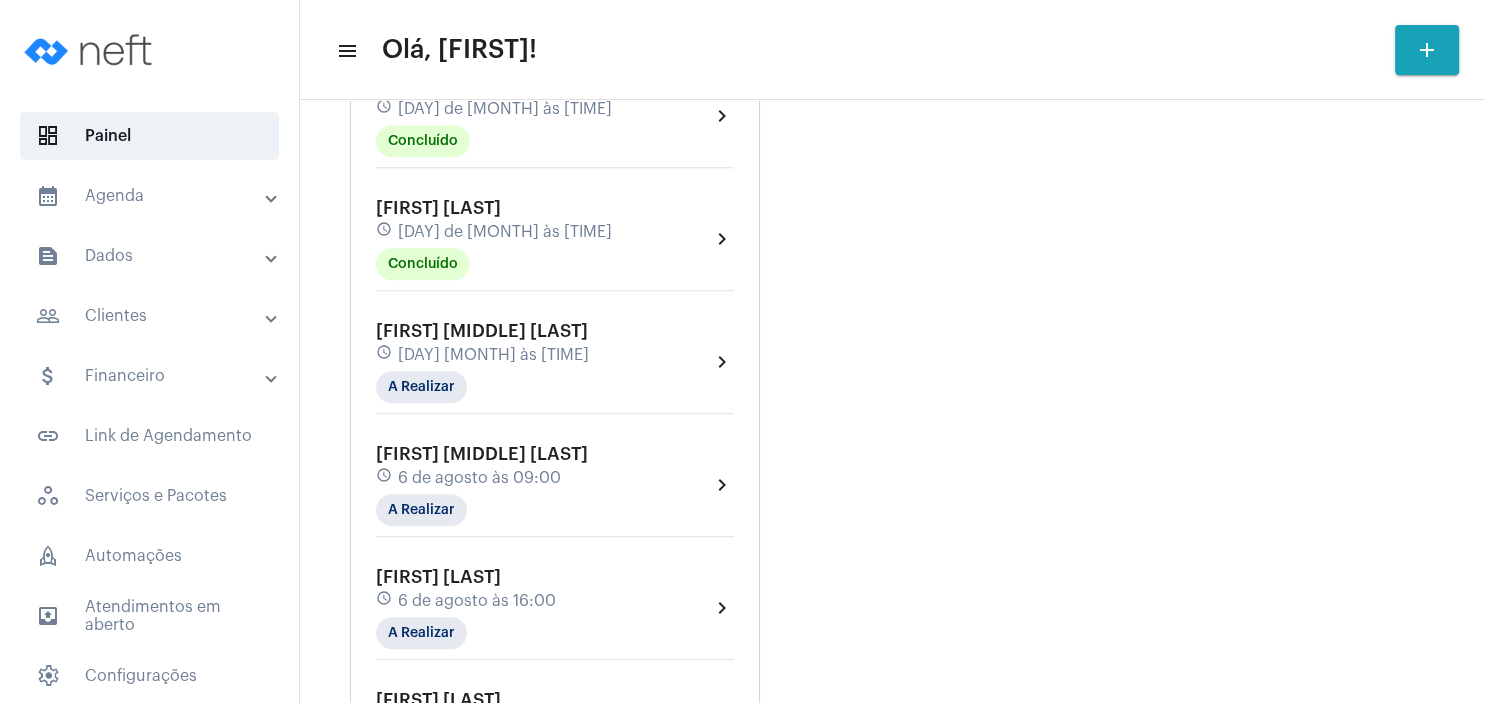 scroll, scrollTop: 189, scrollLeft: 0, axis: vertical 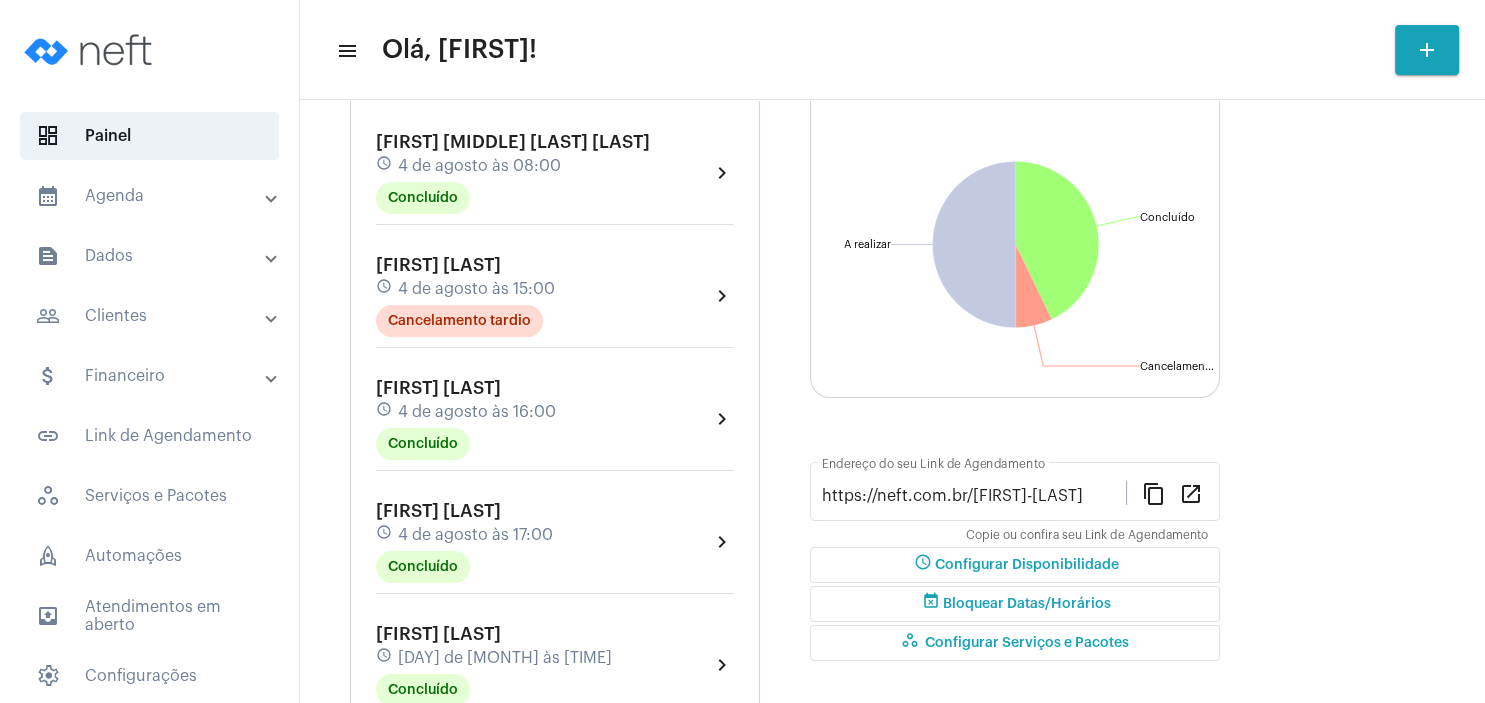 click on "[FIRST] [LAST]" 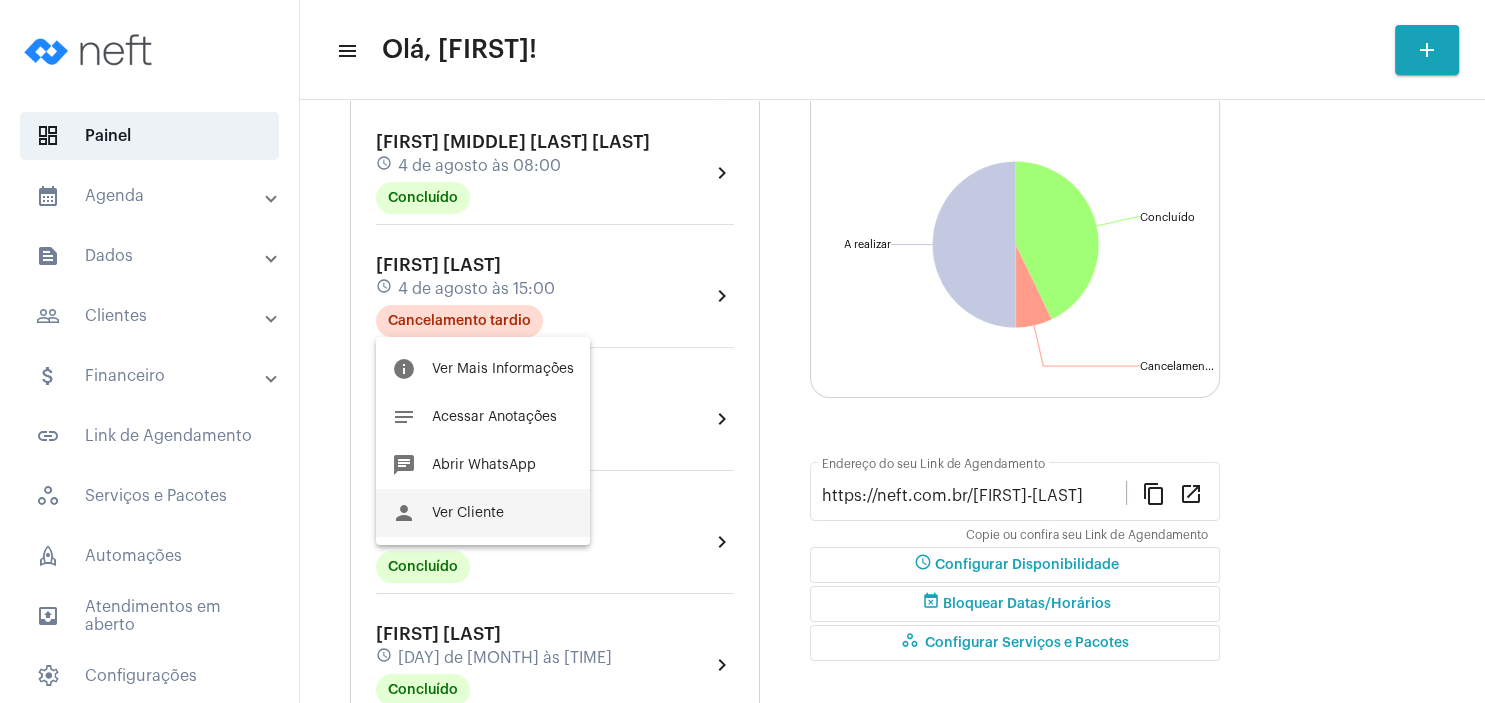 click on "person Ver Cliente" at bounding box center (483, 513) 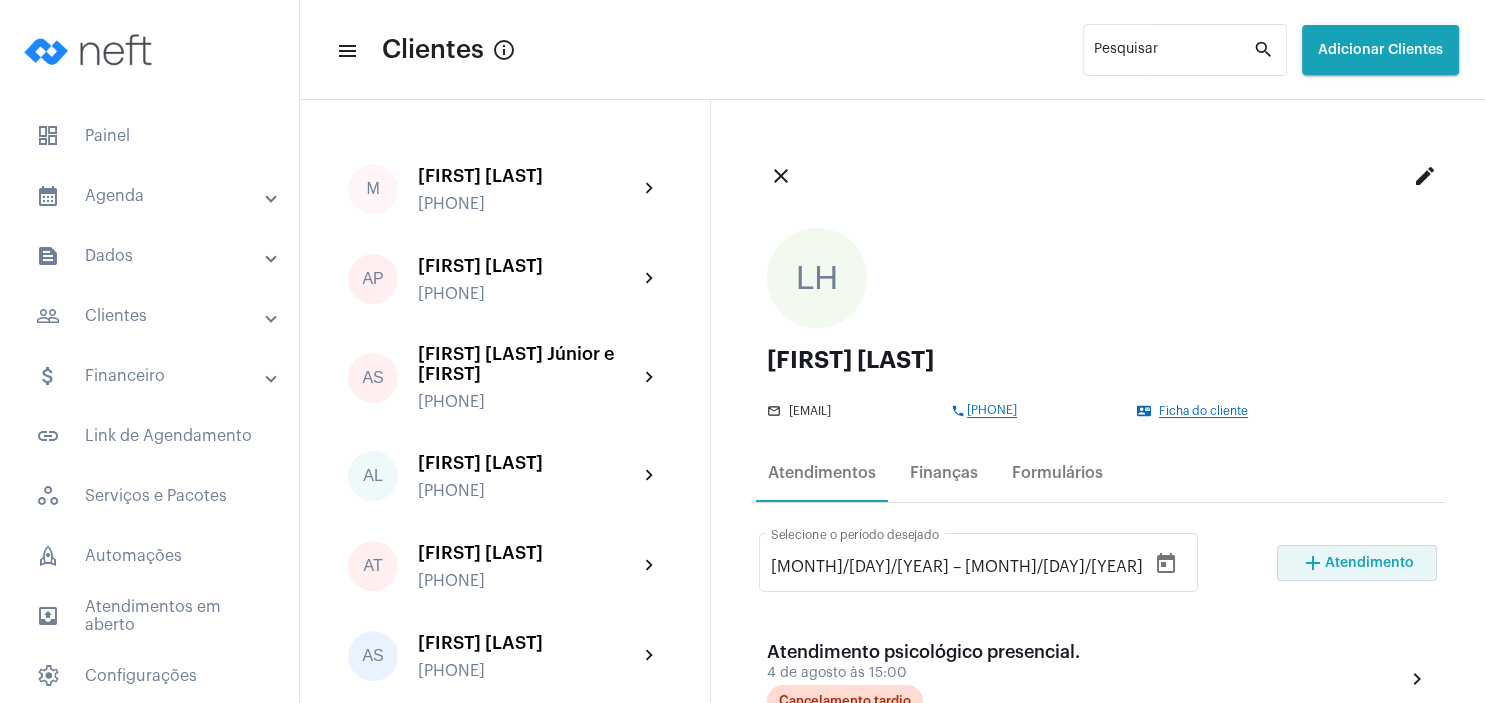 click on "Atendimento" at bounding box center (1369, 563) 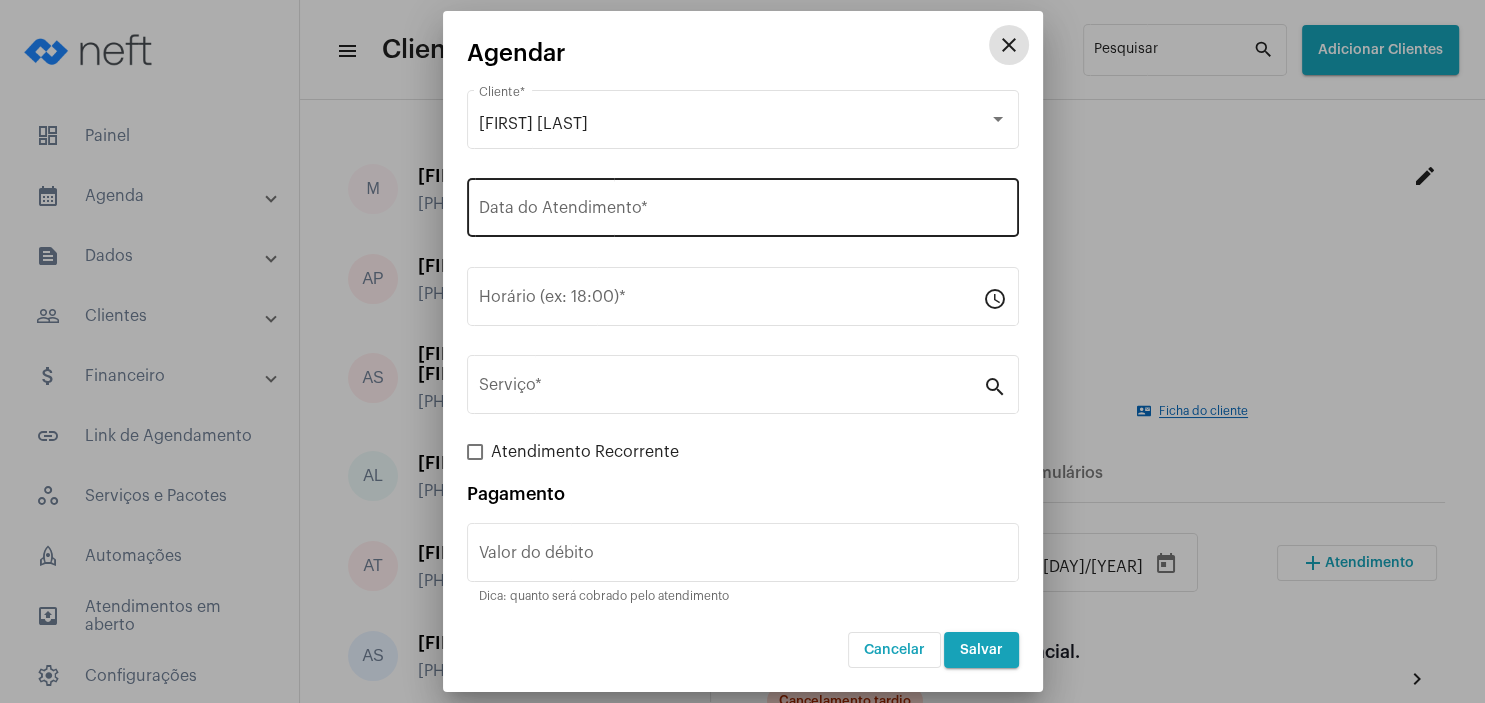 click on "Data do Atendimento  *" at bounding box center [743, 212] 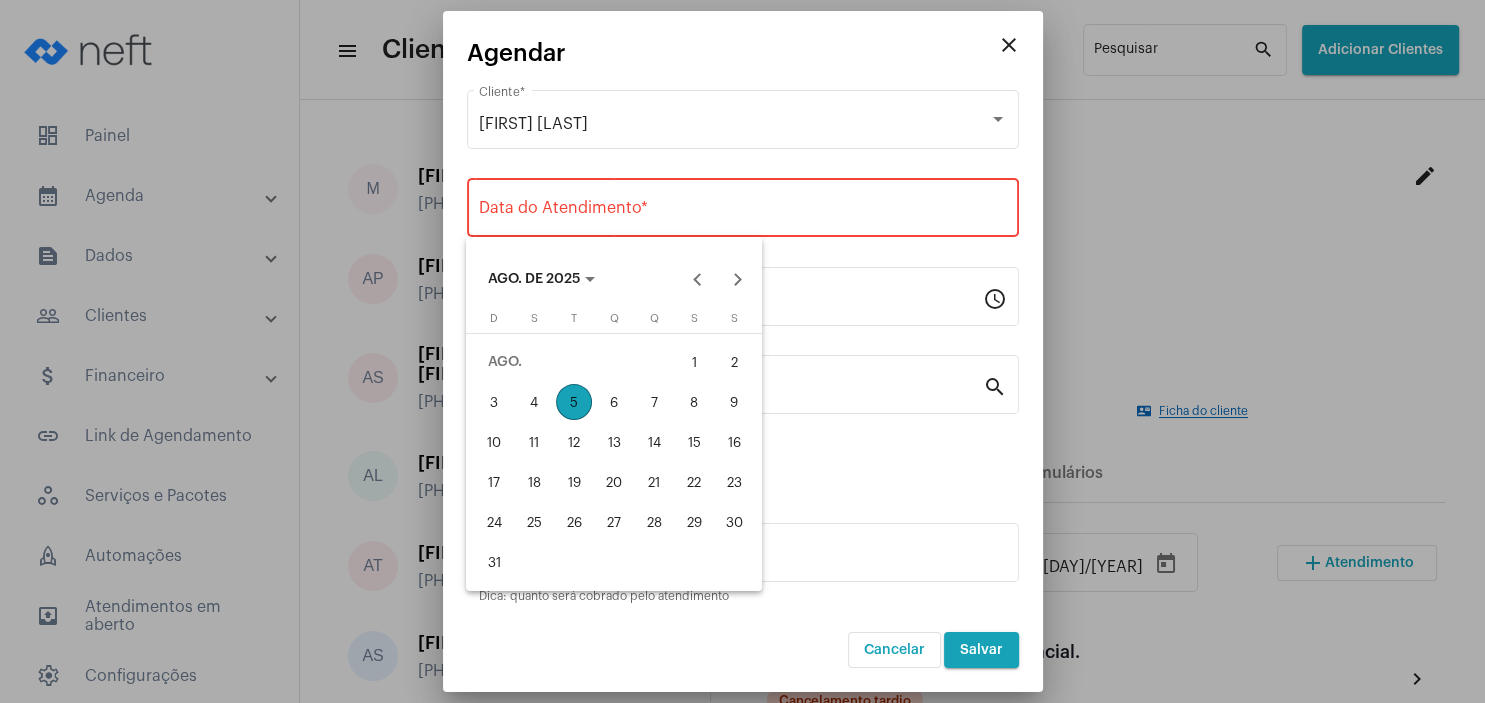 click on "7" at bounding box center [654, 402] 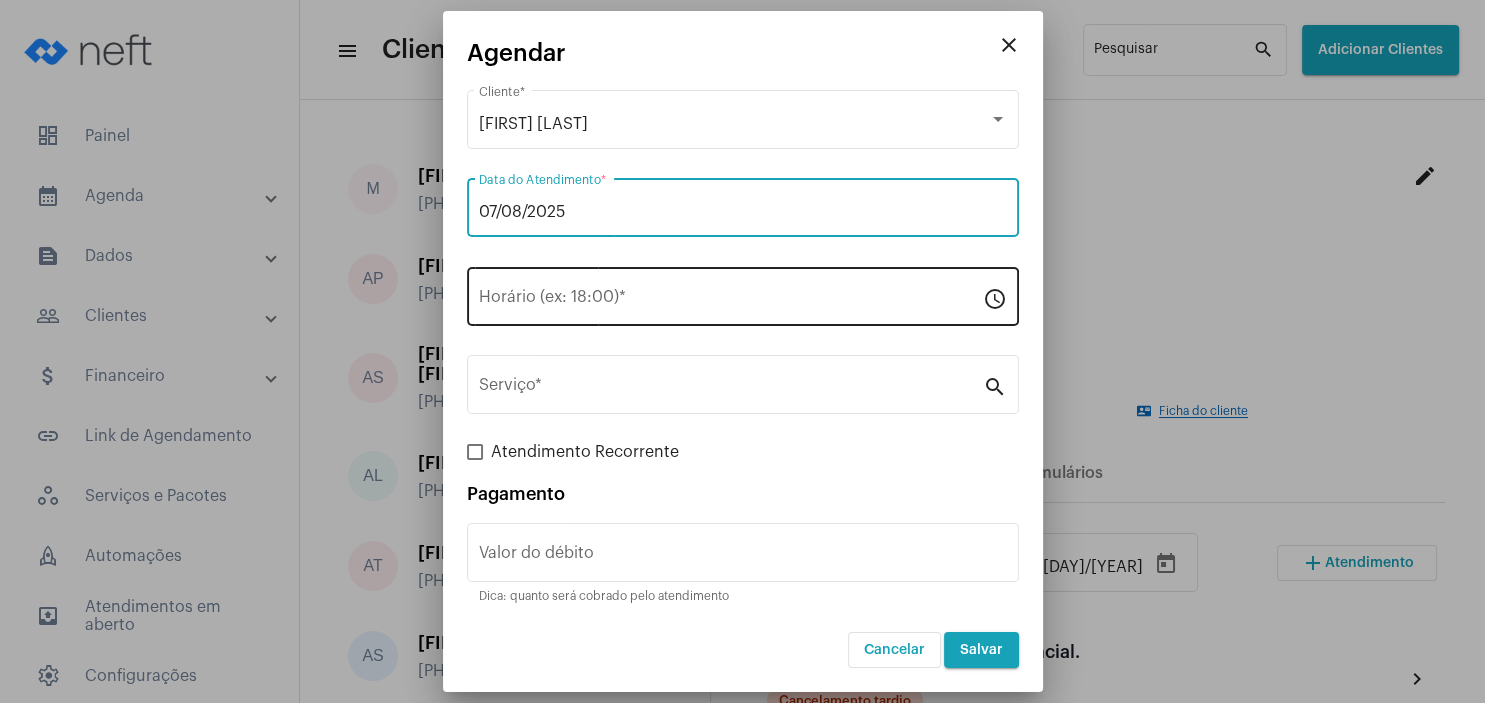 click on "Horário (ex: 18:00)  *" at bounding box center (731, 301) 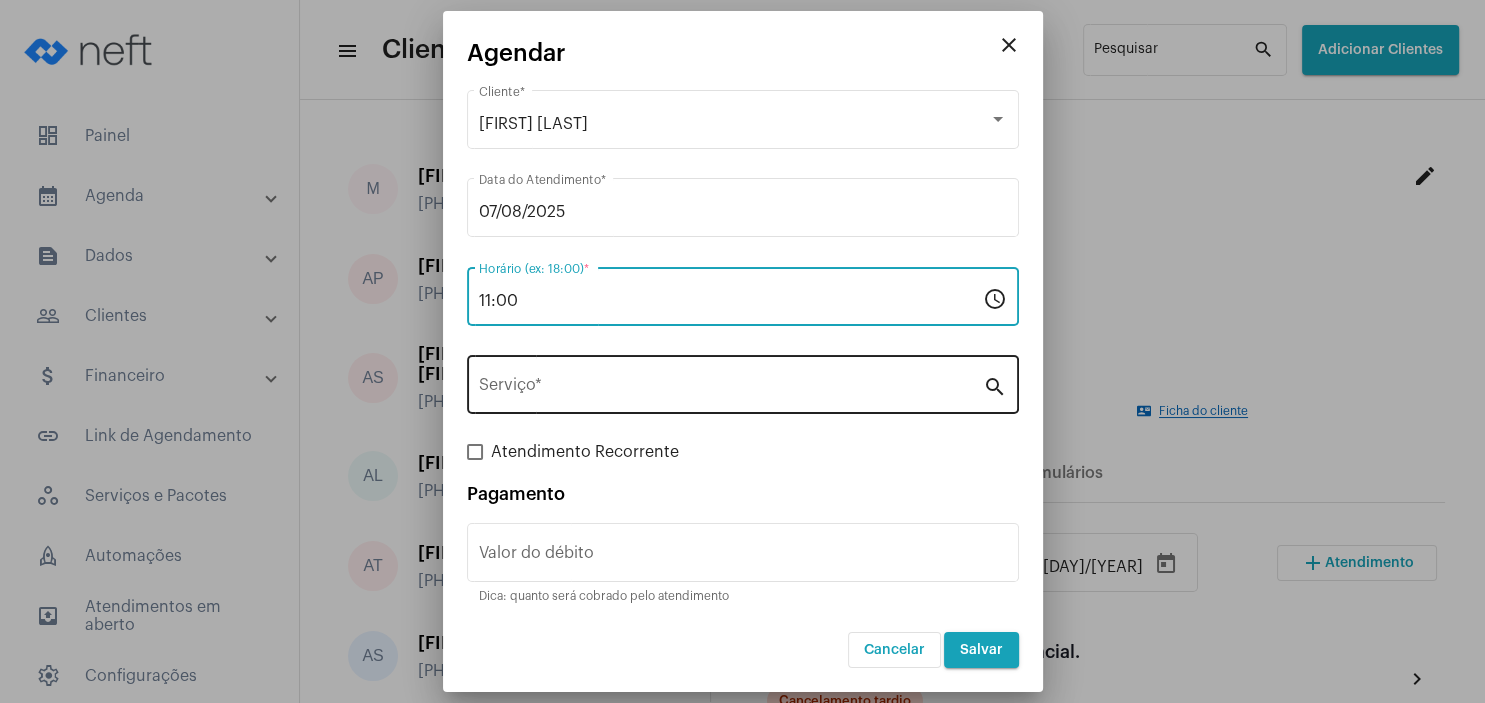 type on "11:00" 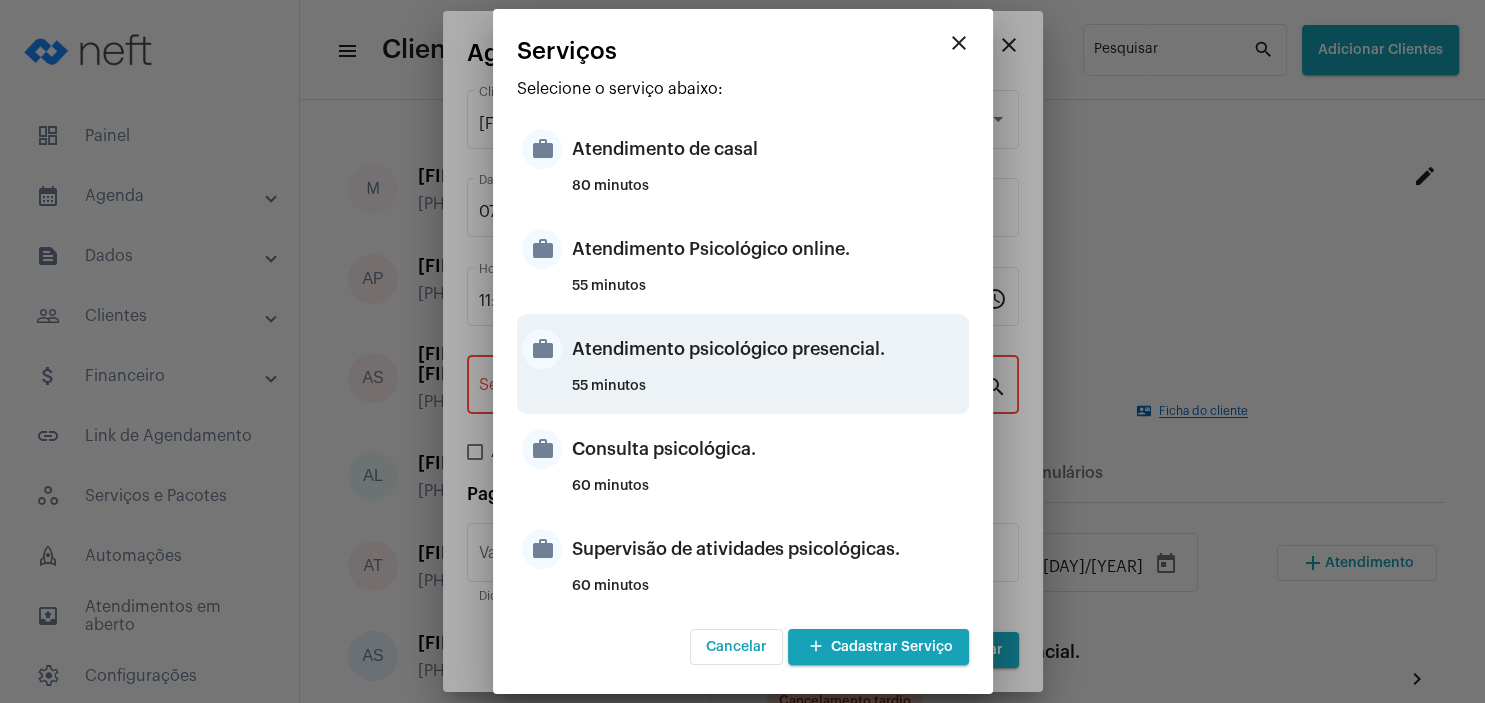 click on "Atendimento psicológico presencial." at bounding box center [768, 349] 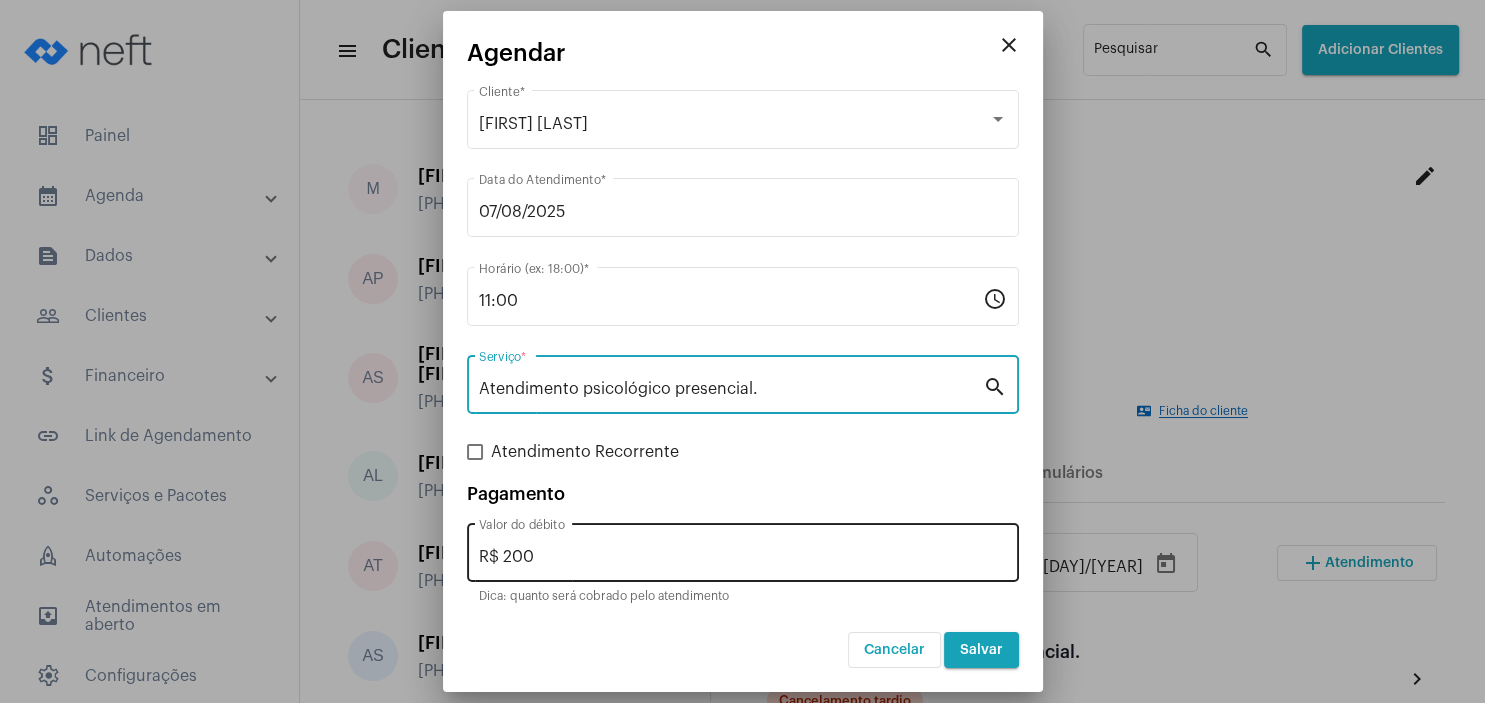 click on "R$ 200" at bounding box center (743, 557) 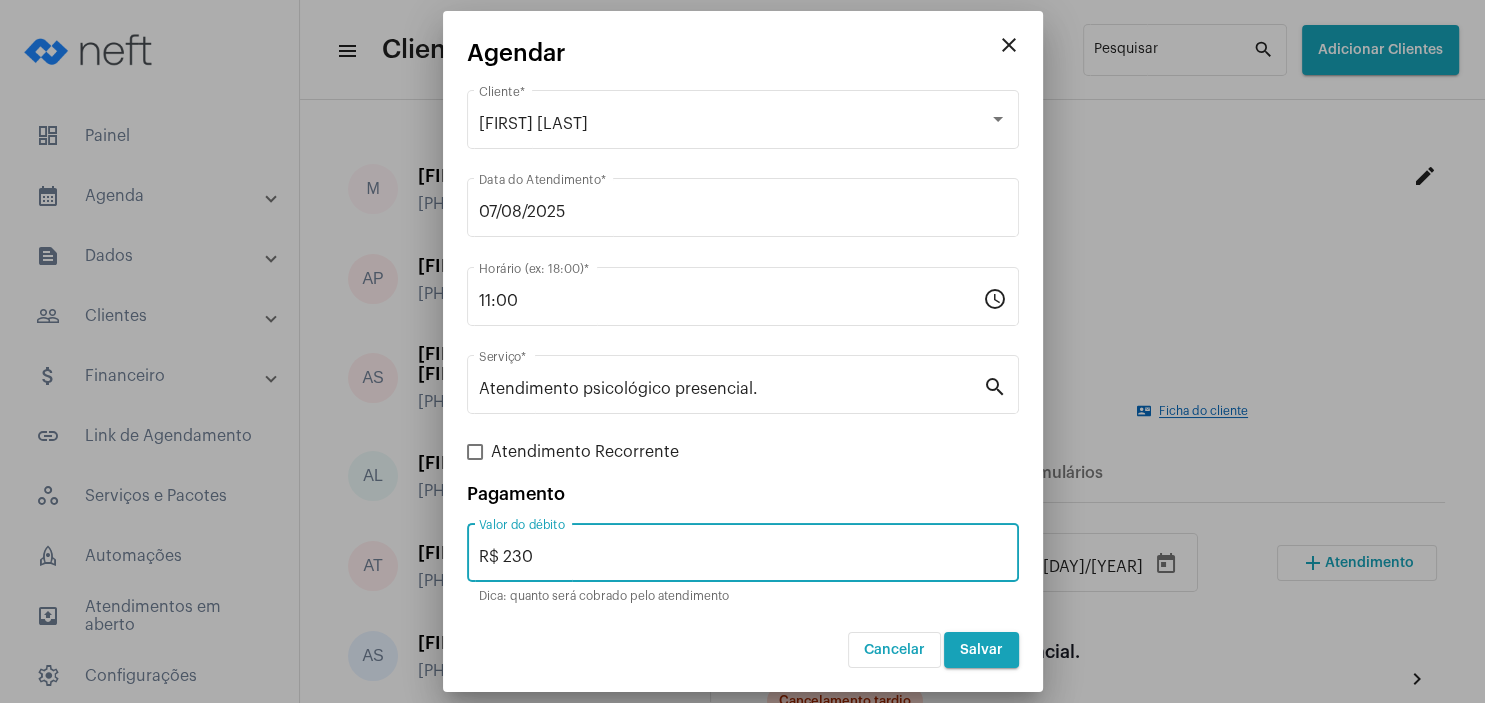 type on "R$ 230" 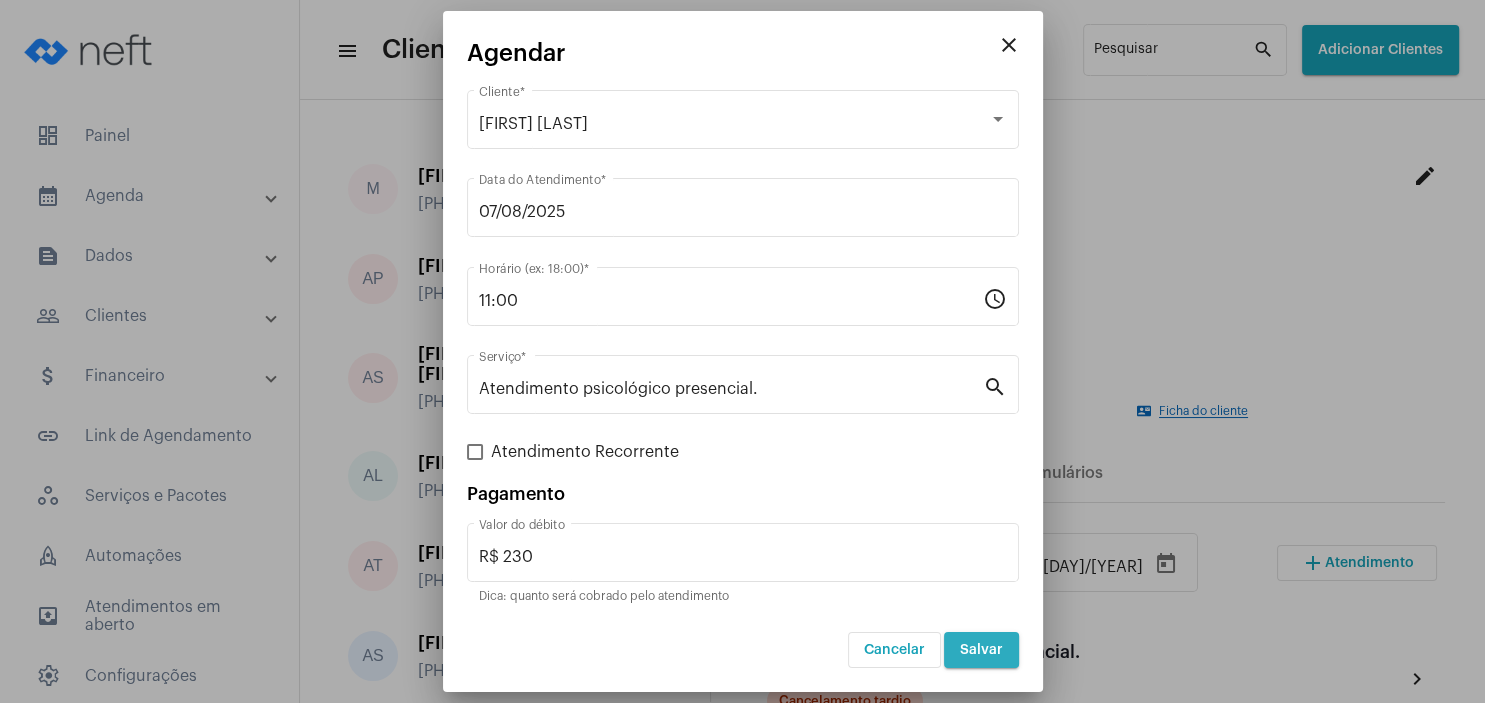 click on "Salvar" at bounding box center (981, 650) 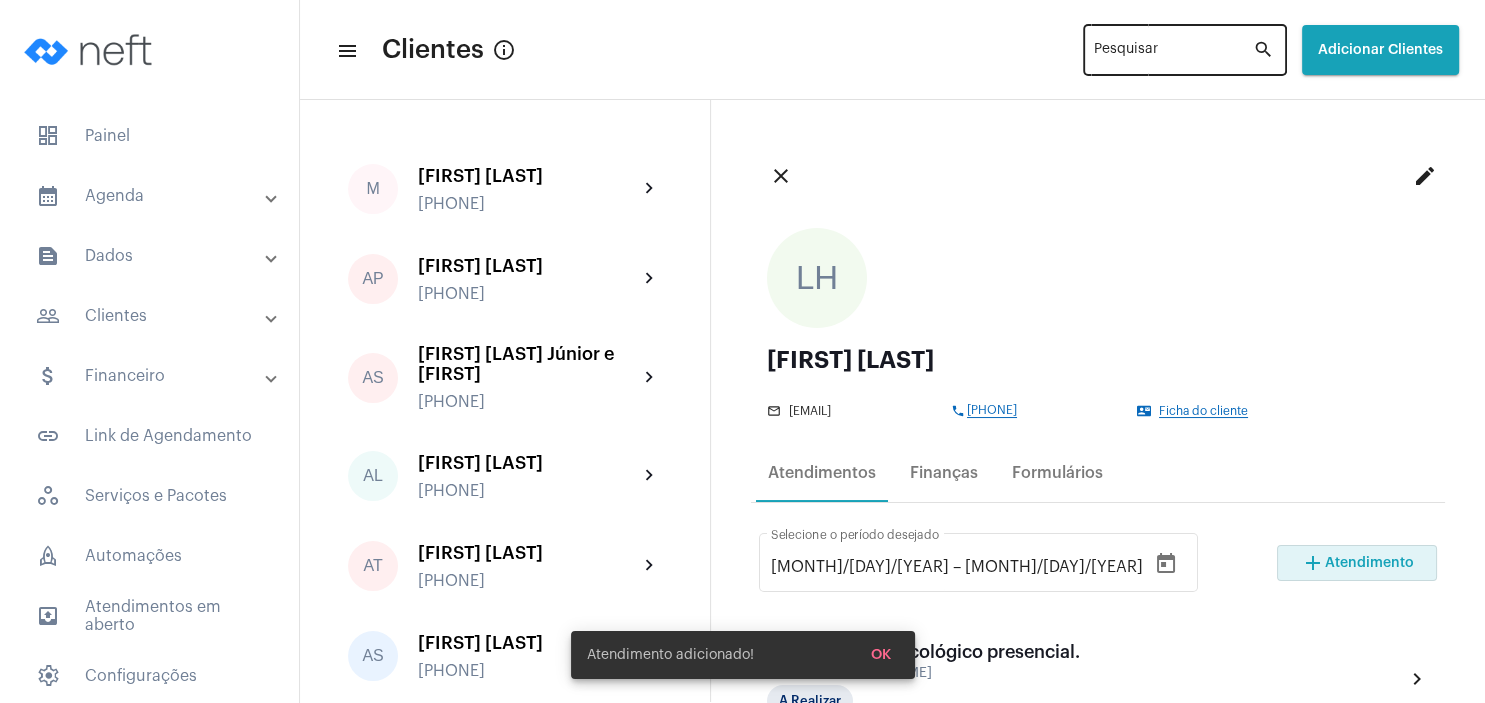 click on "Pesquisar" at bounding box center (1173, 54) 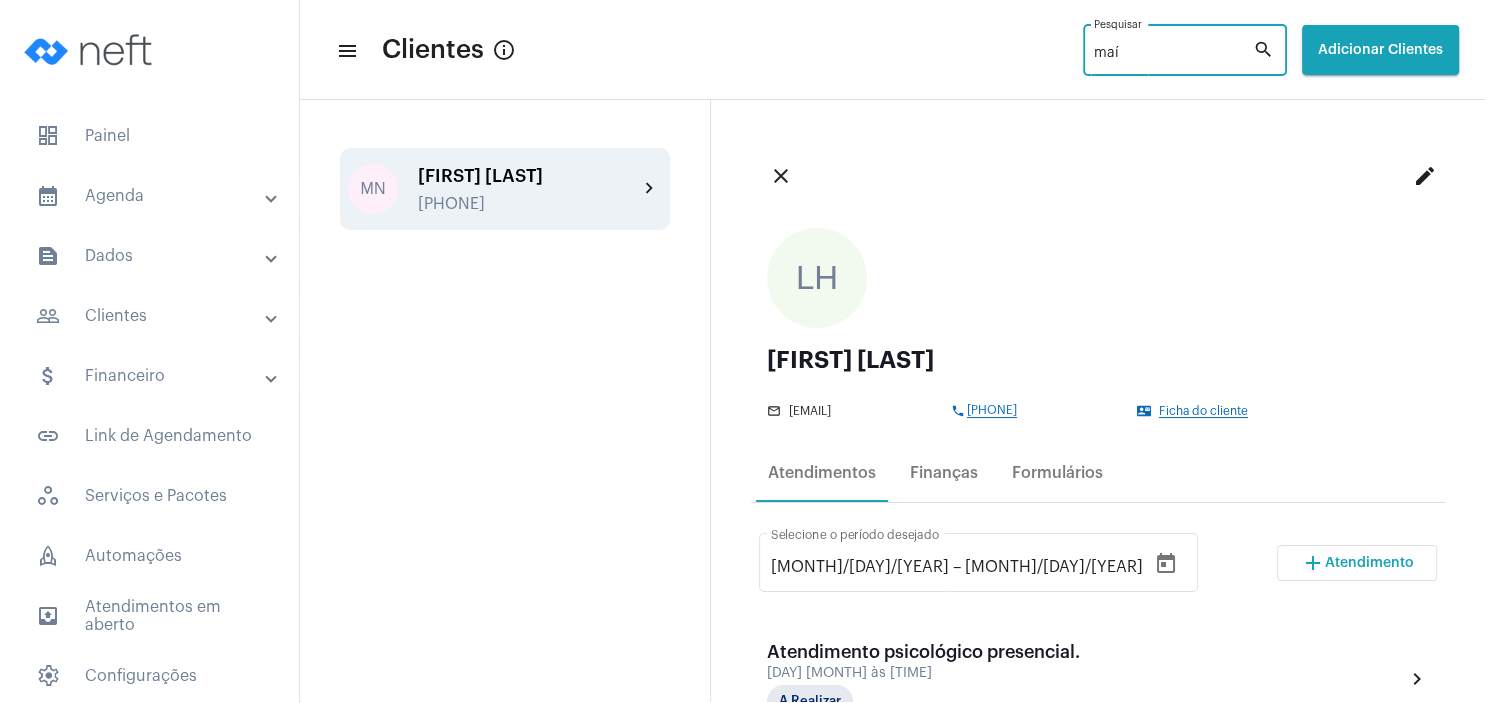 type on "maí" 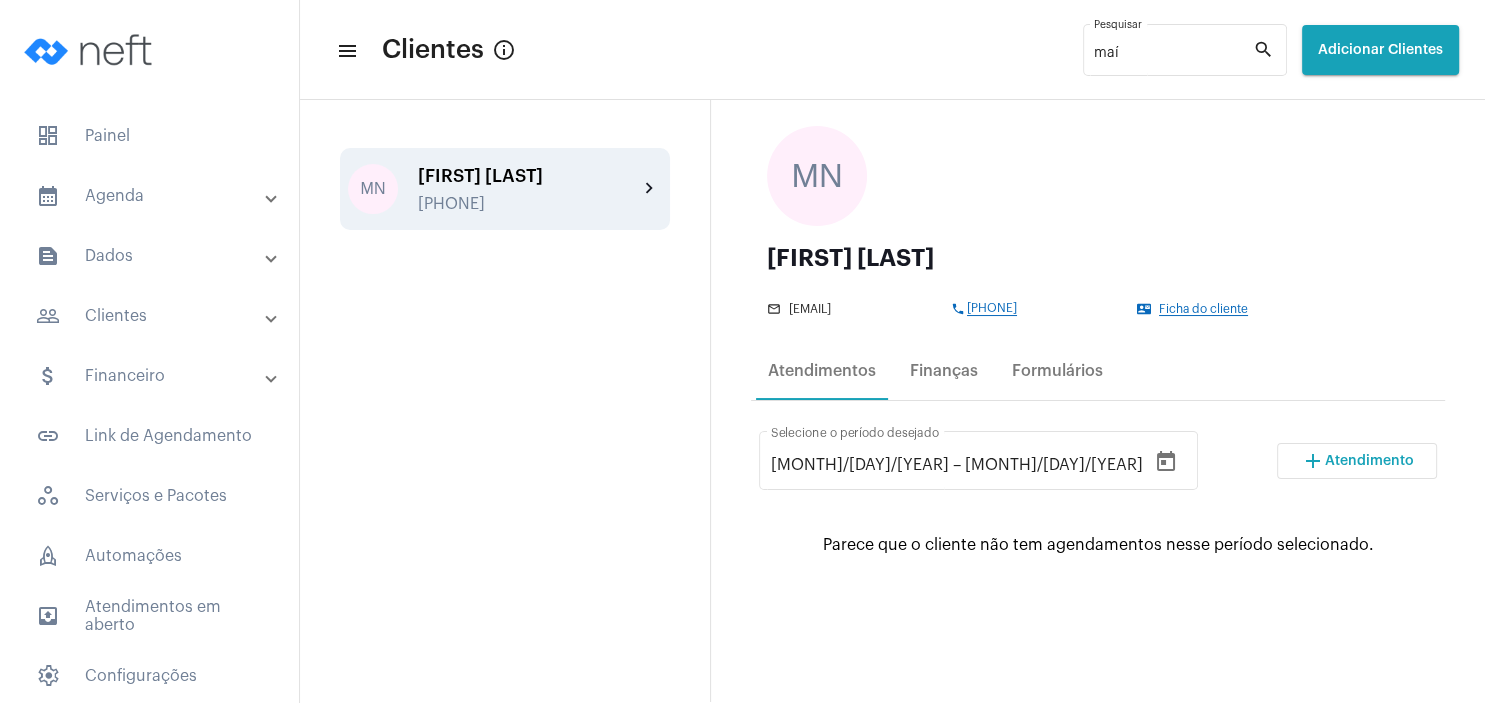 scroll, scrollTop: 192, scrollLeft: 0, axis: vertical 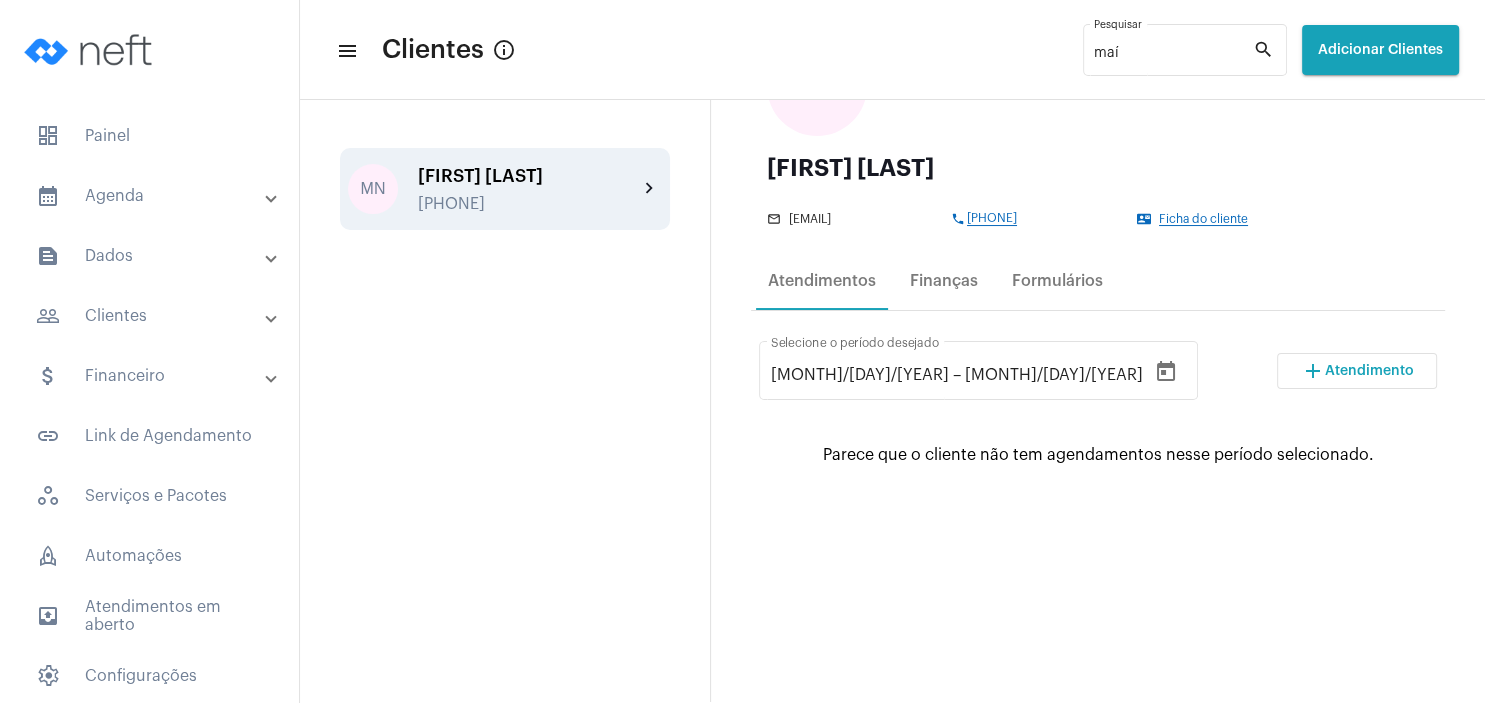 click on "add Atendimento" at bounding box center [1357, 371] 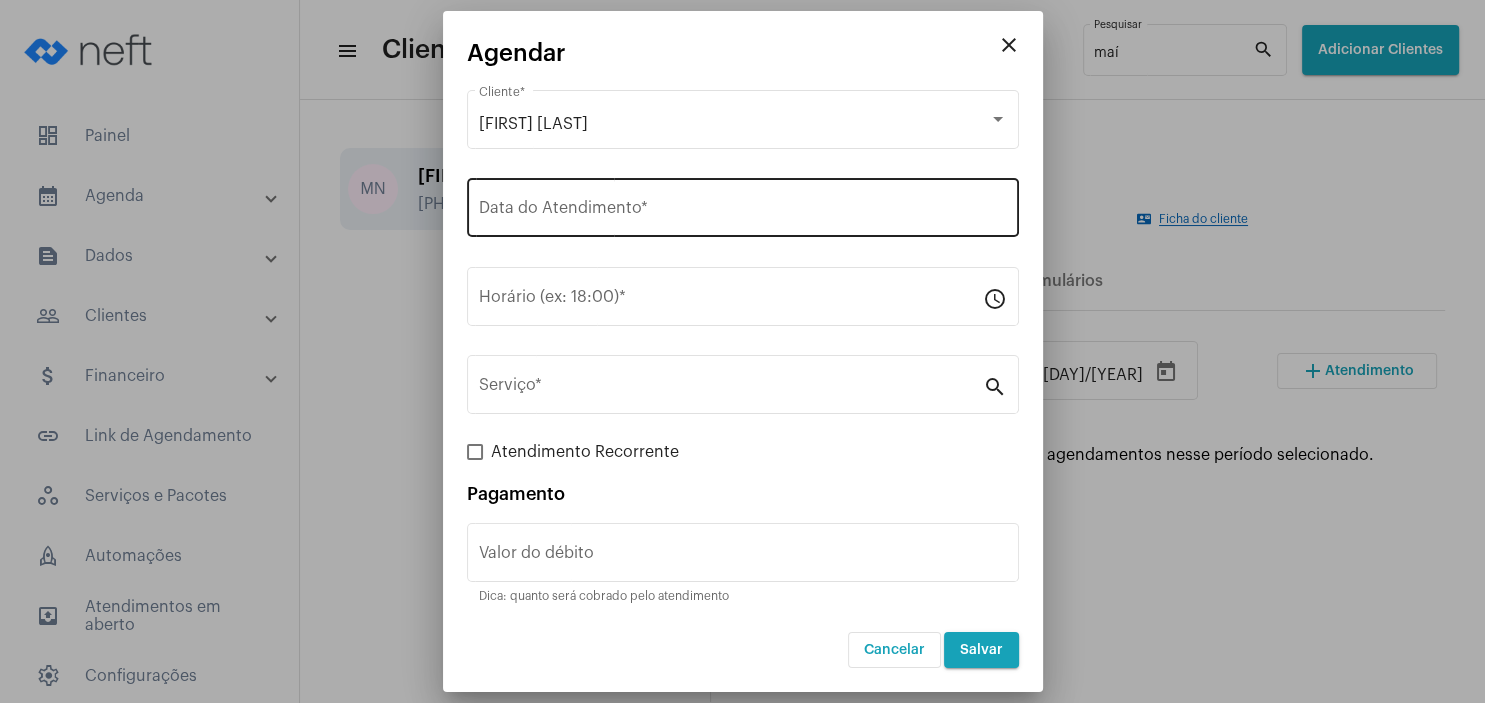 click on "Data do Atendimento  *" at bounding box center (743, 205) 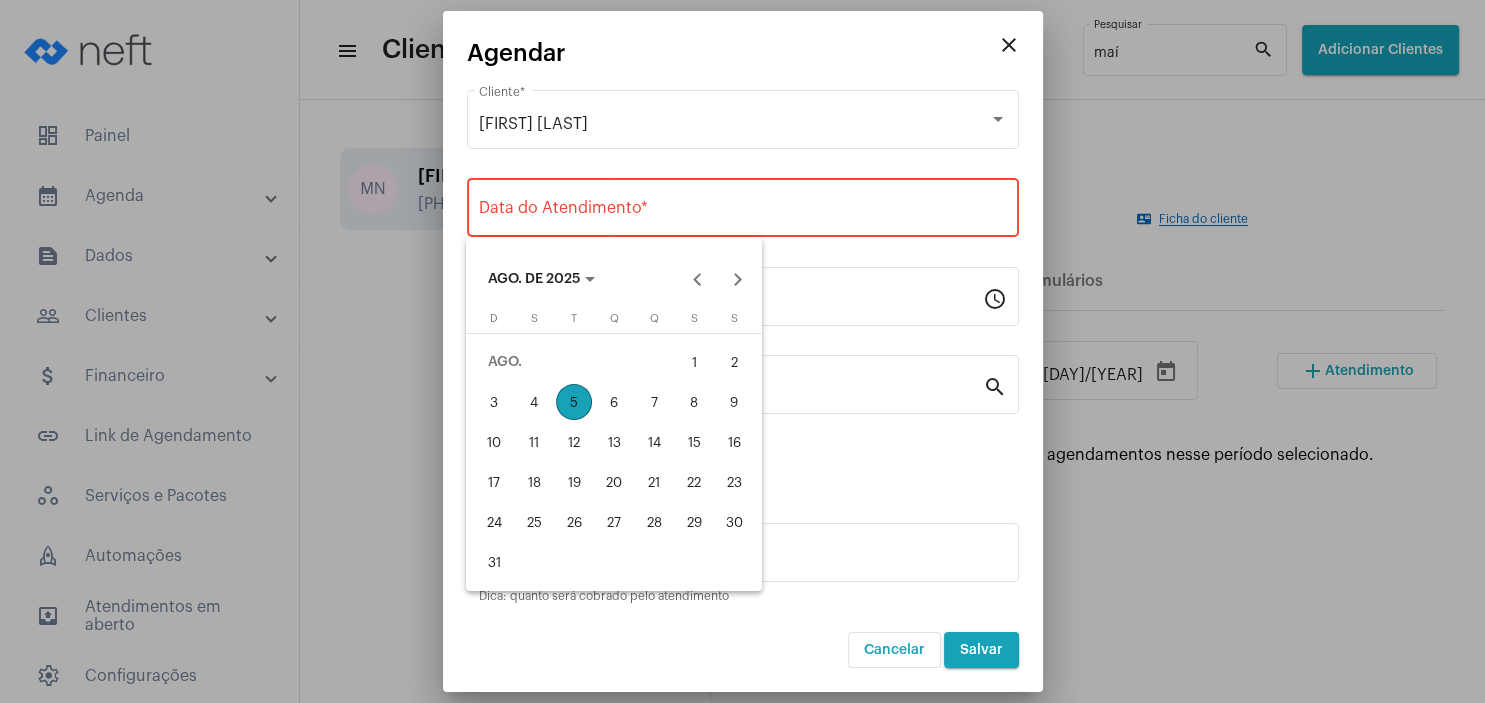 click on "8" at bounding box center [694, 402] 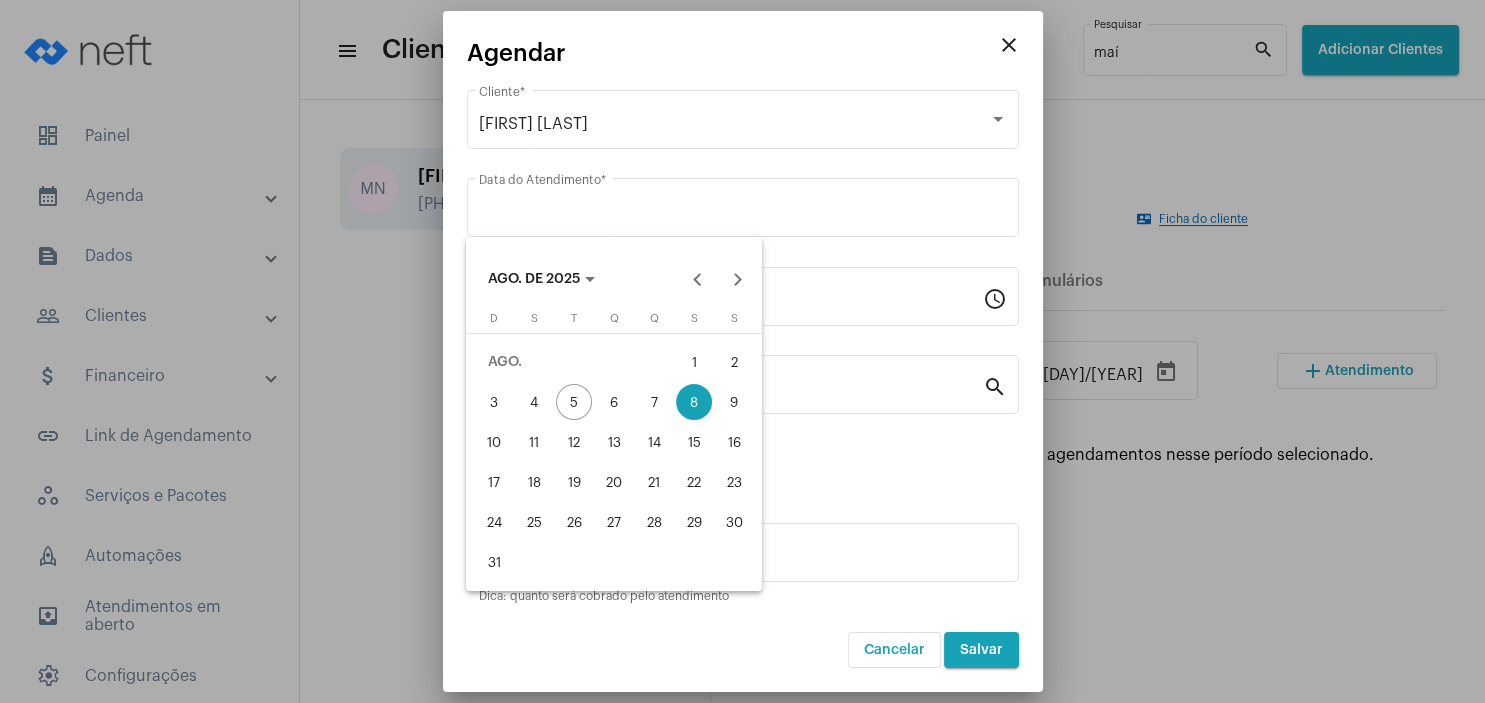 type on "08/08/2025" 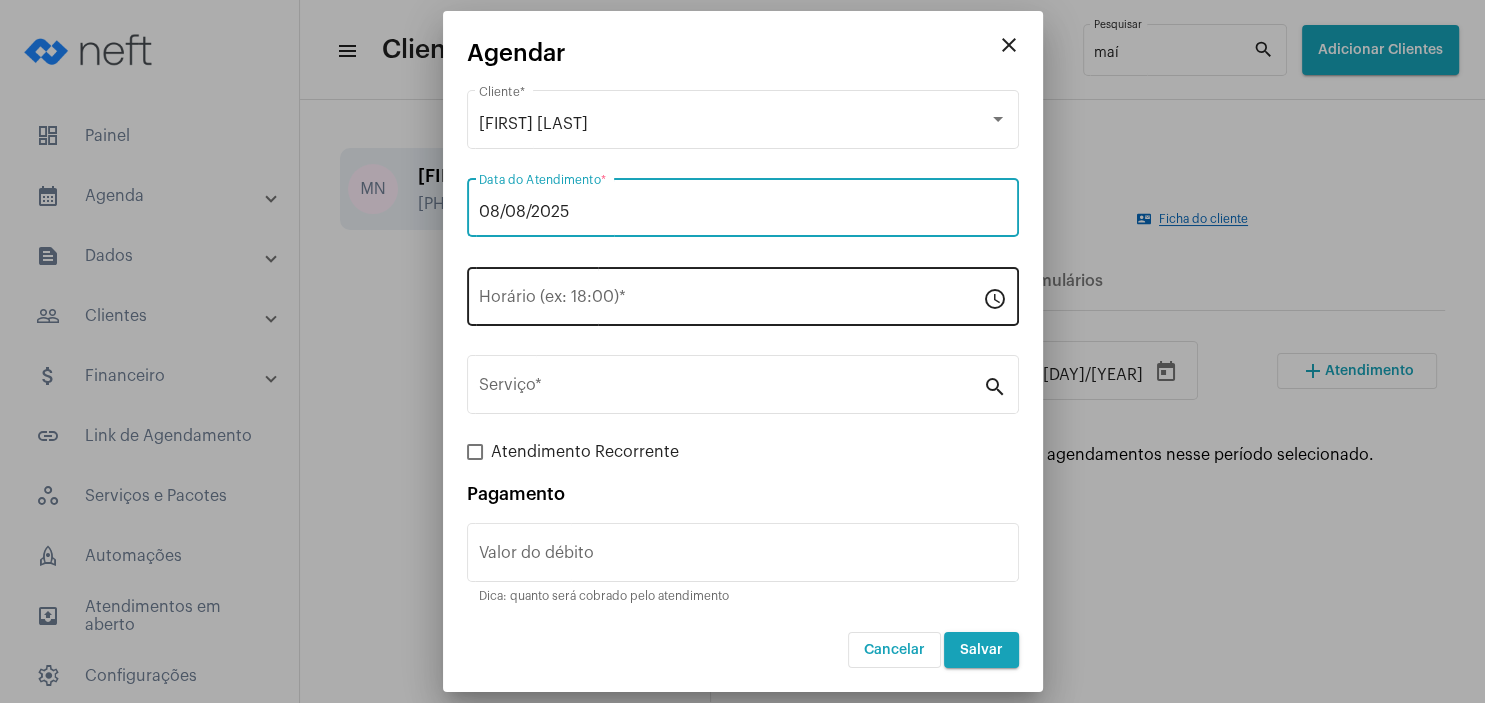 click on "Horário (ex: 18:00)  *" at bounding box center [731, 301] 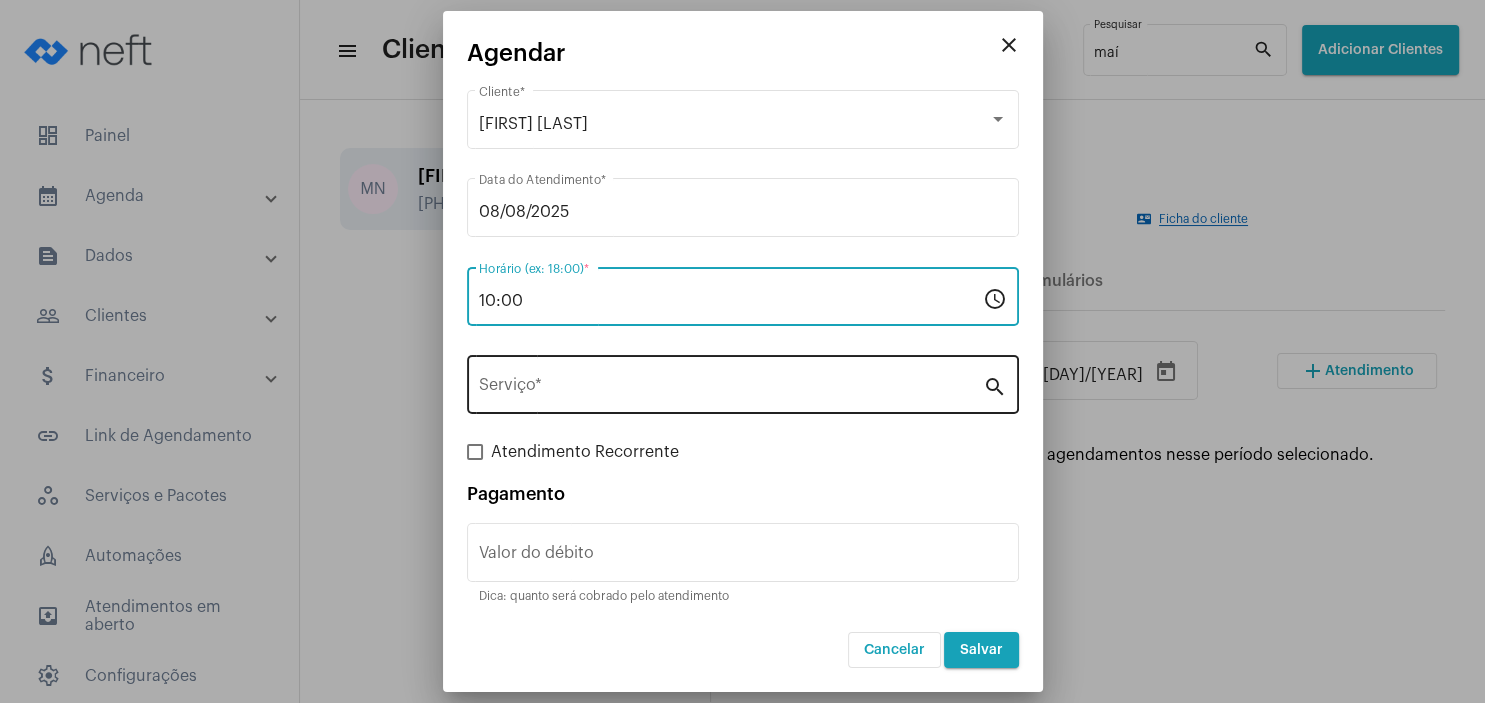 type on "10:00" 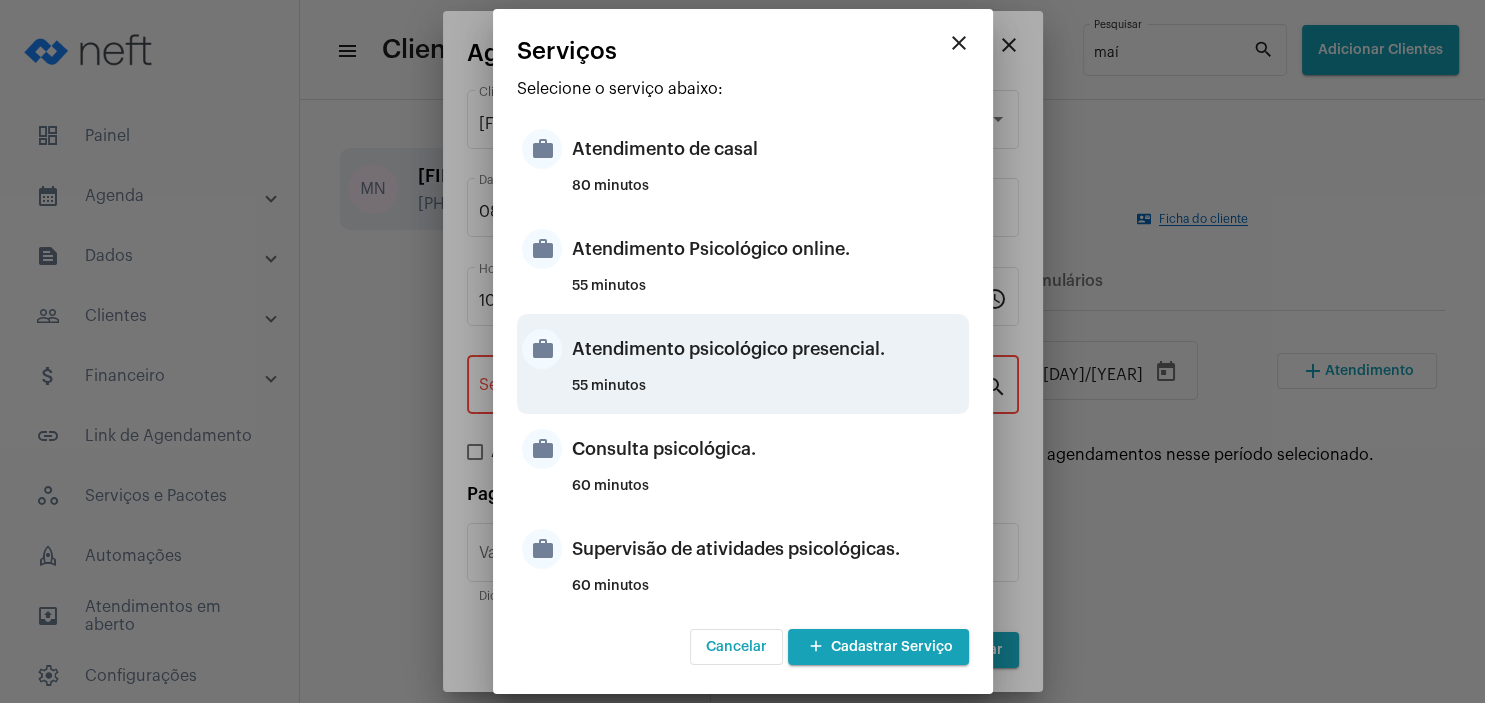 click on "Atendimento psicológico presencial." at bounding box center [768, 349] 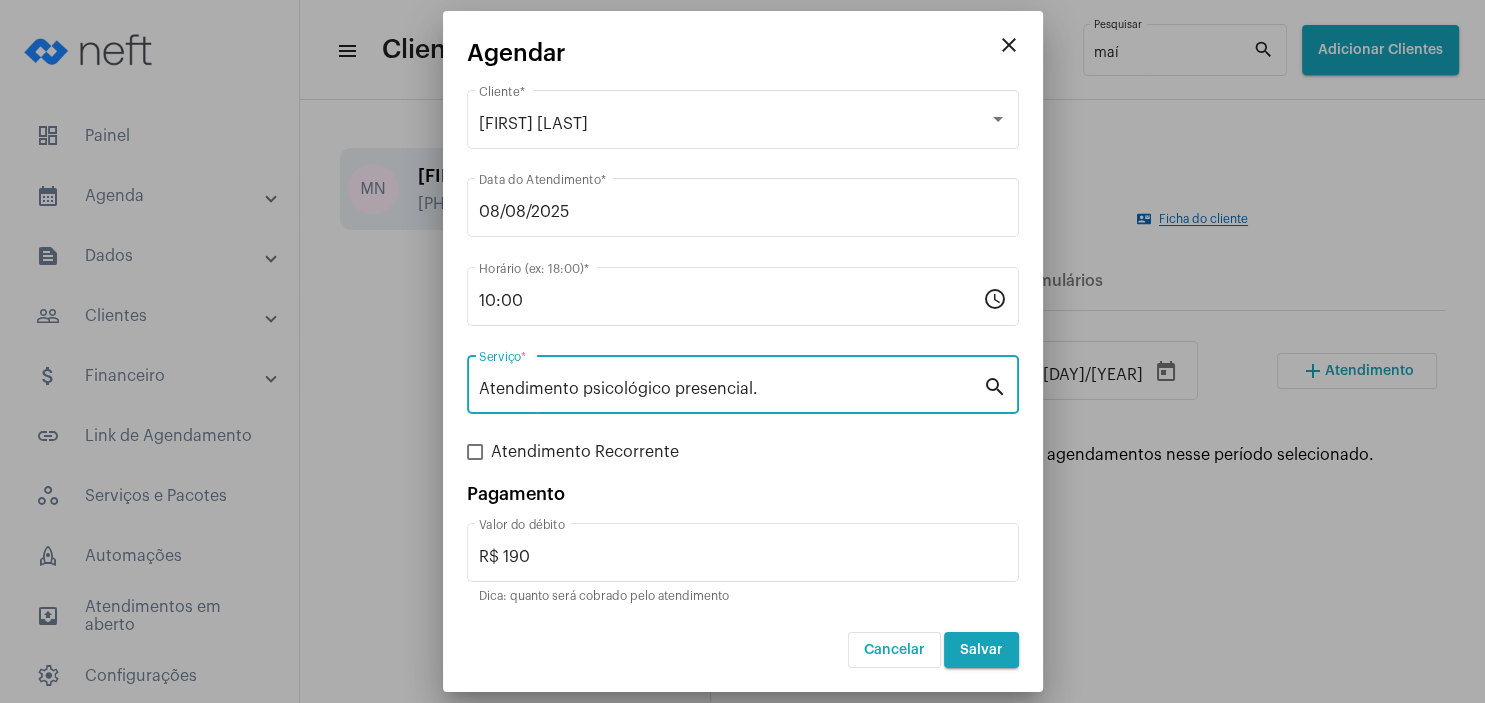 click on "Atendimento psicológico presencial." at bounding box center [731, 389] 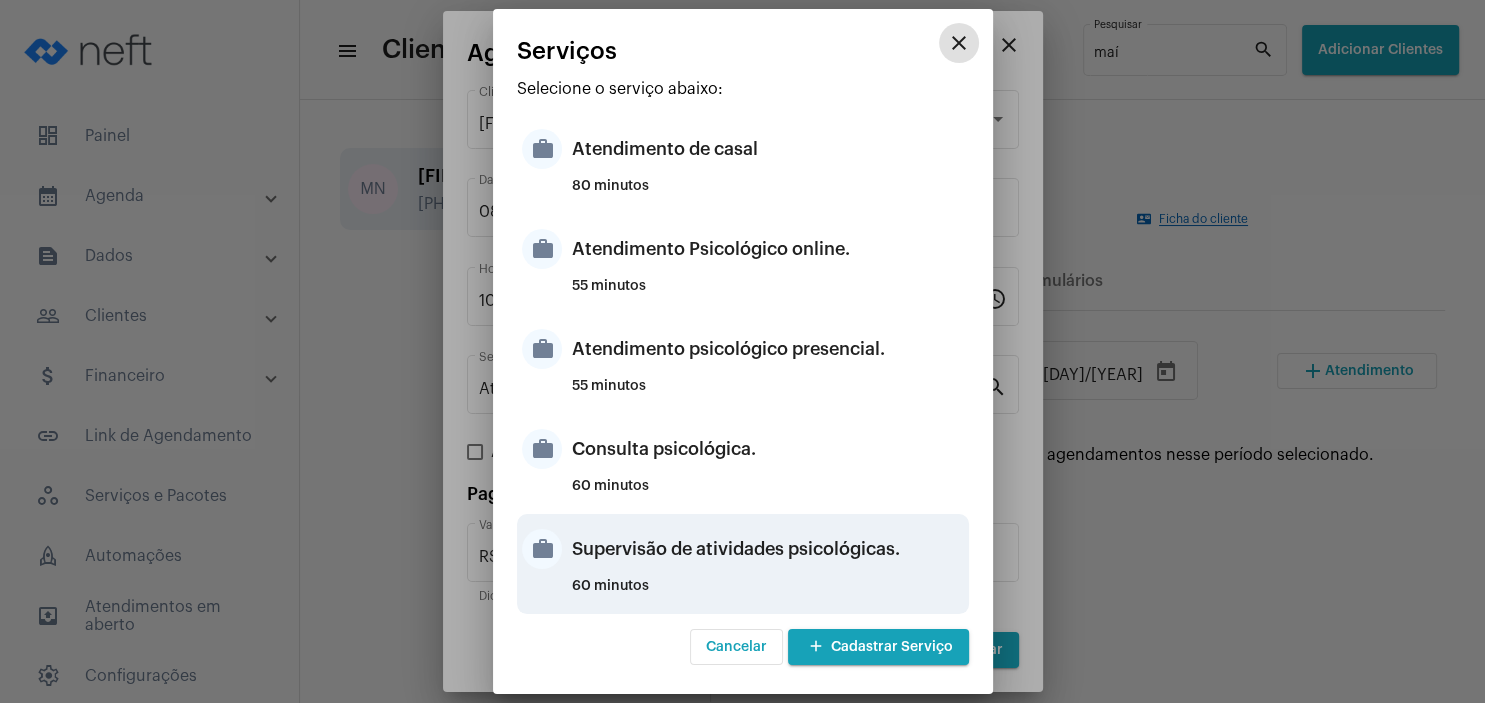 click on "Supervisão de atividades psicológicas." at bounding box center [768, 549] 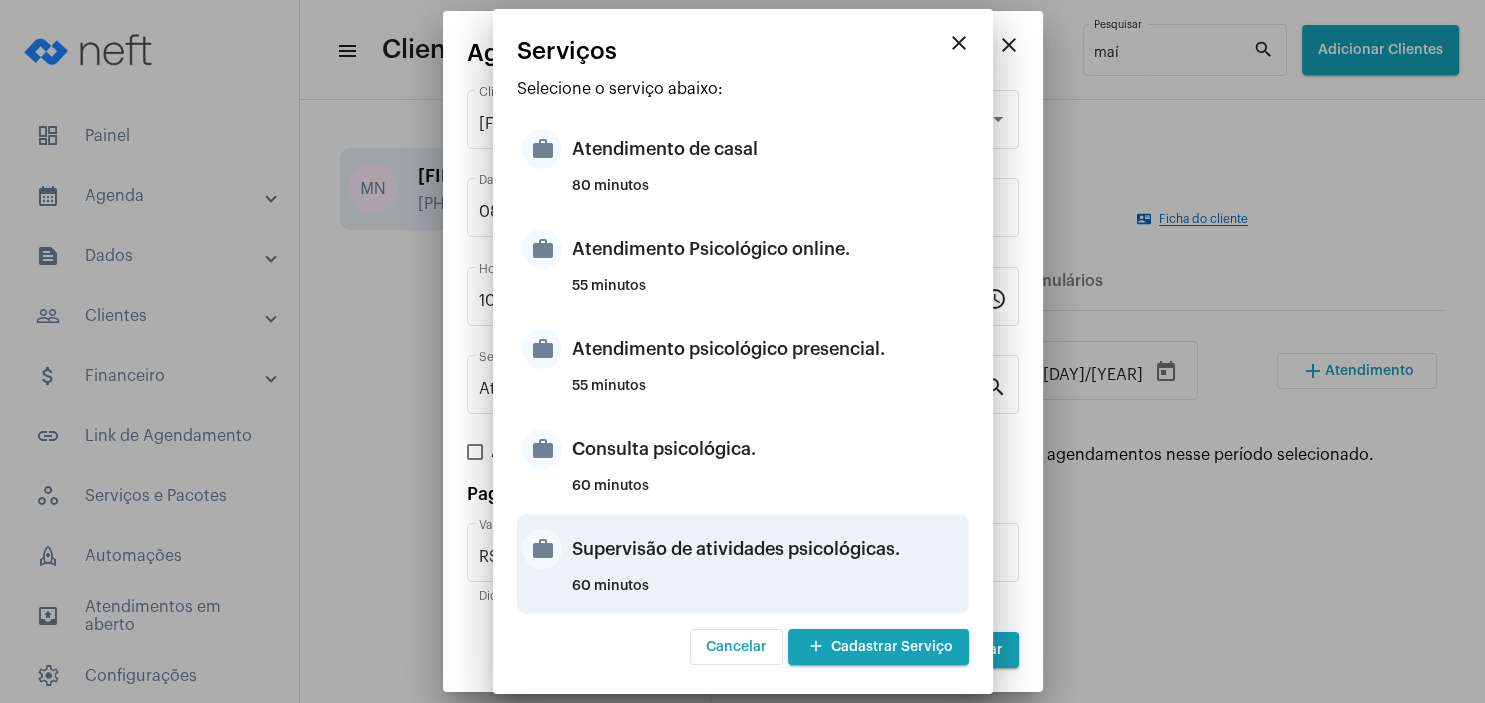 type on "Supervisão de atividades psicológicas." 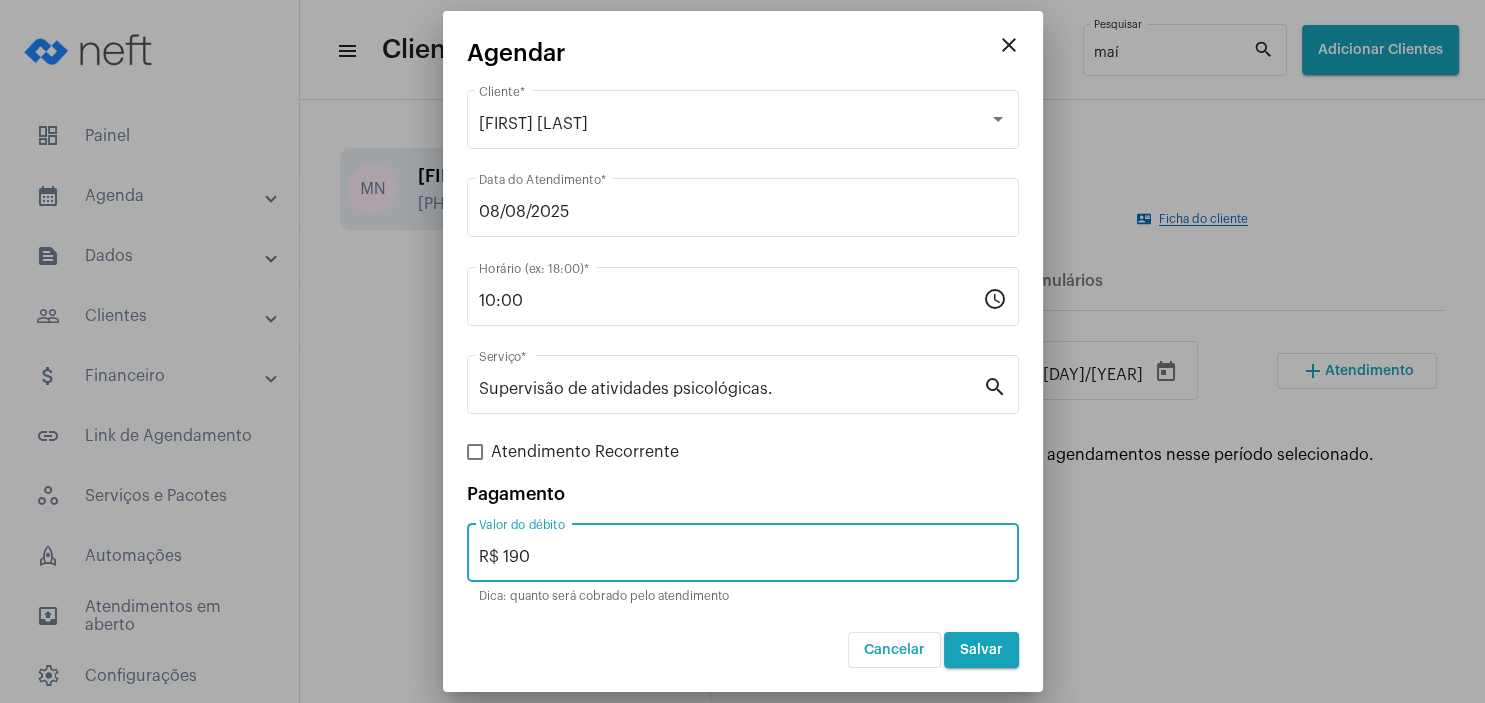 click on "R$ 190" at bounding box center [743, 557] 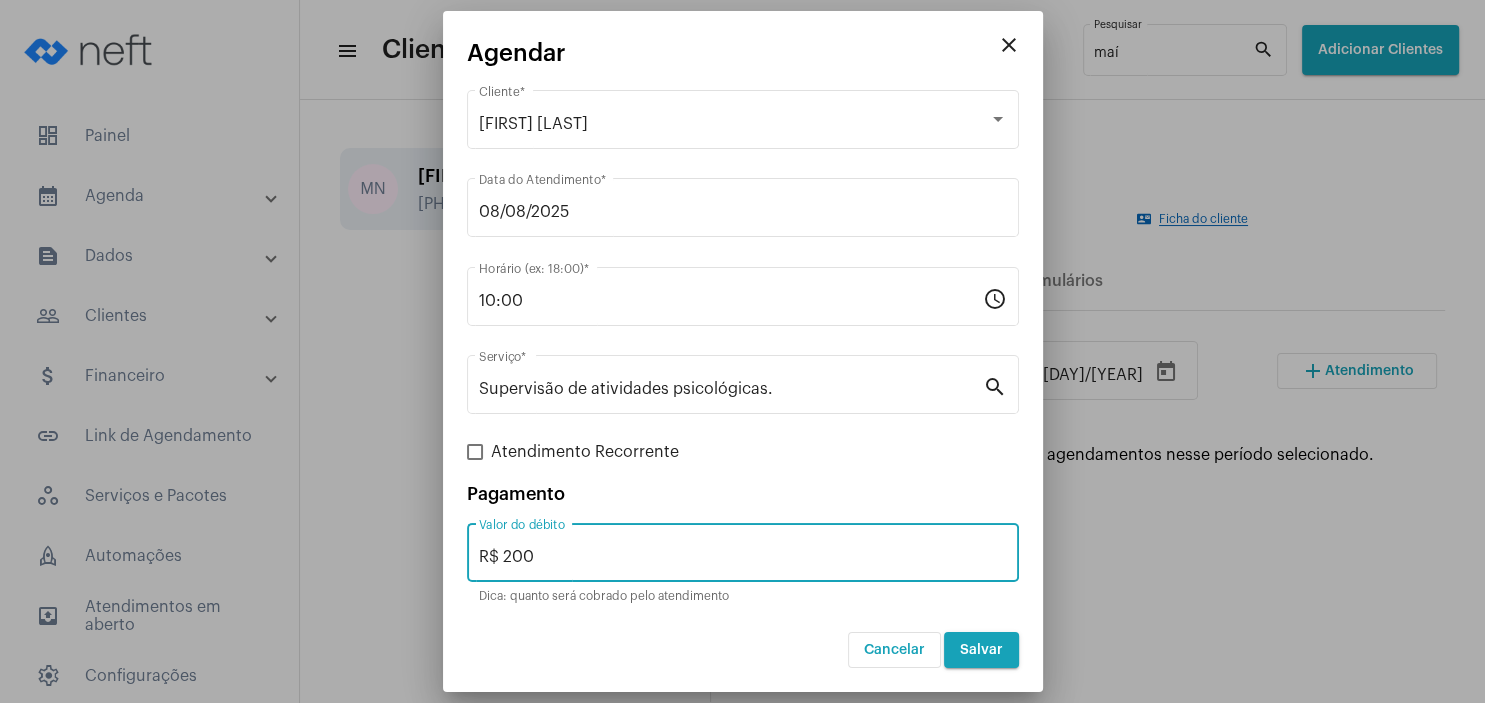 type on "R$ 200" 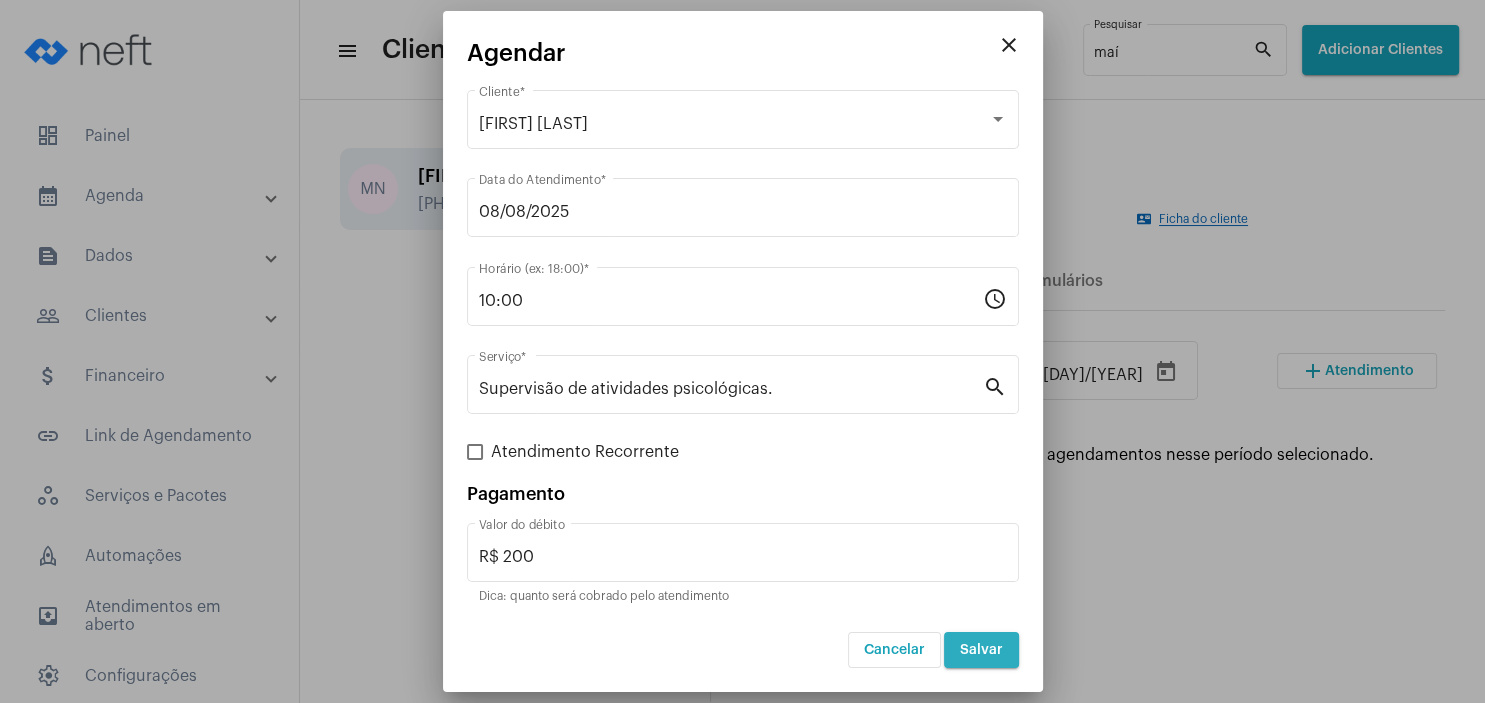 click on "Salvar" at bounding box center (981, 650) 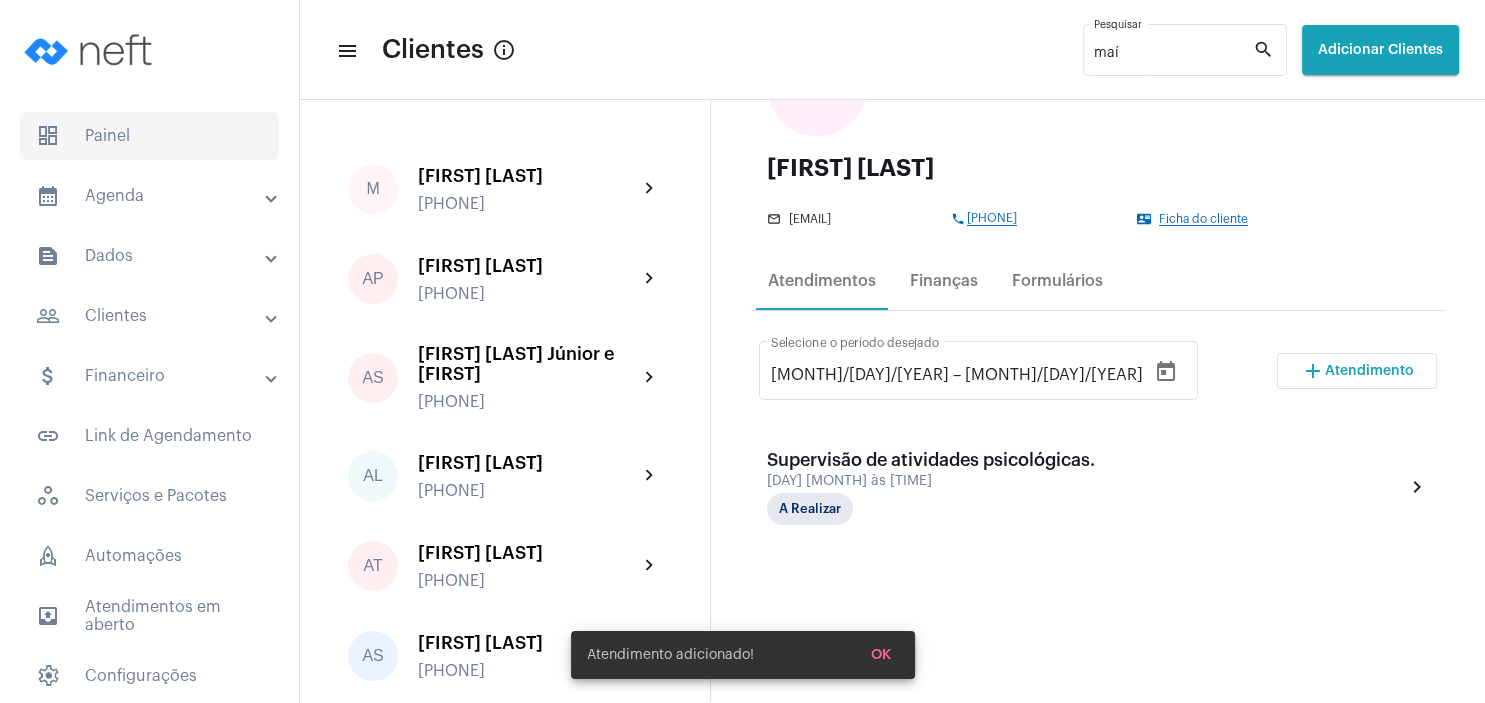 click on "dashboard   Painel" 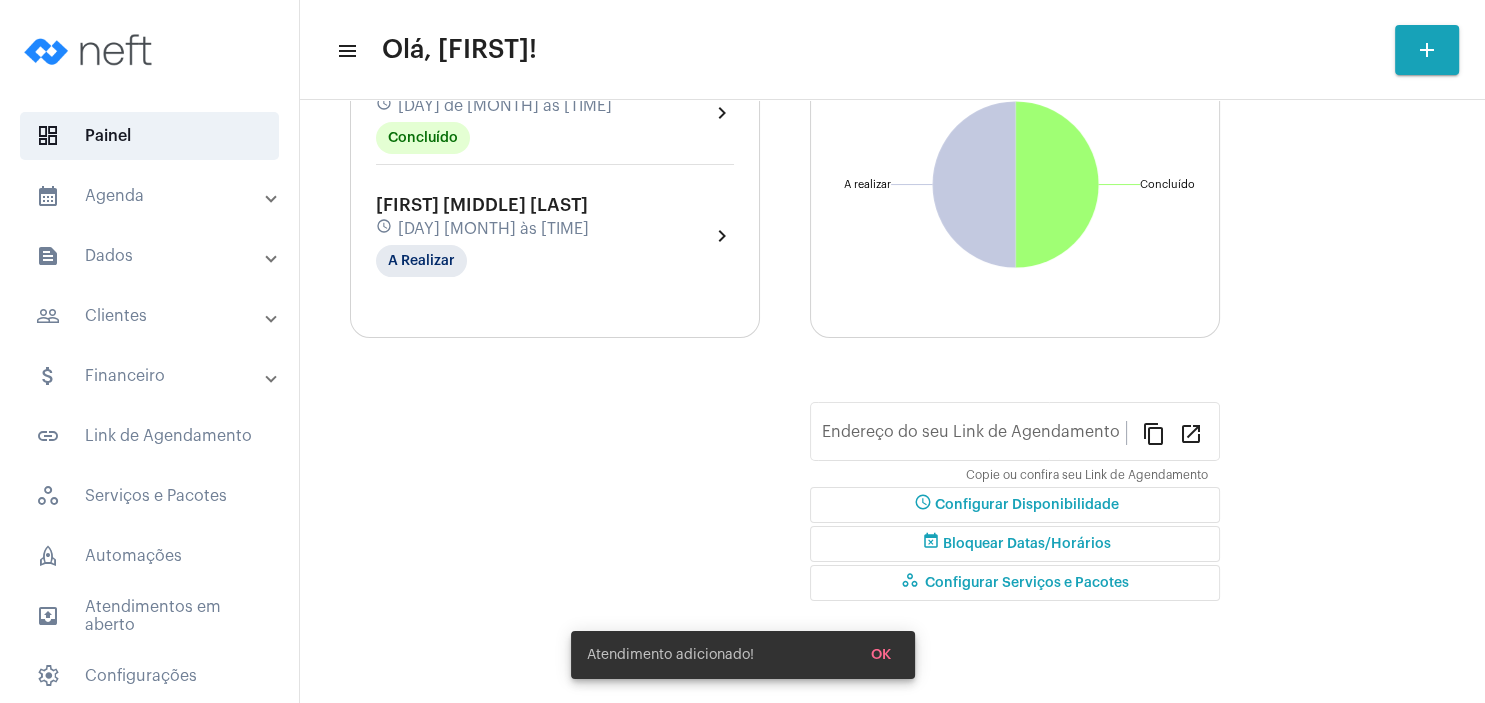type on "https://neft.com.br/[FIRST]-[LAST]" 